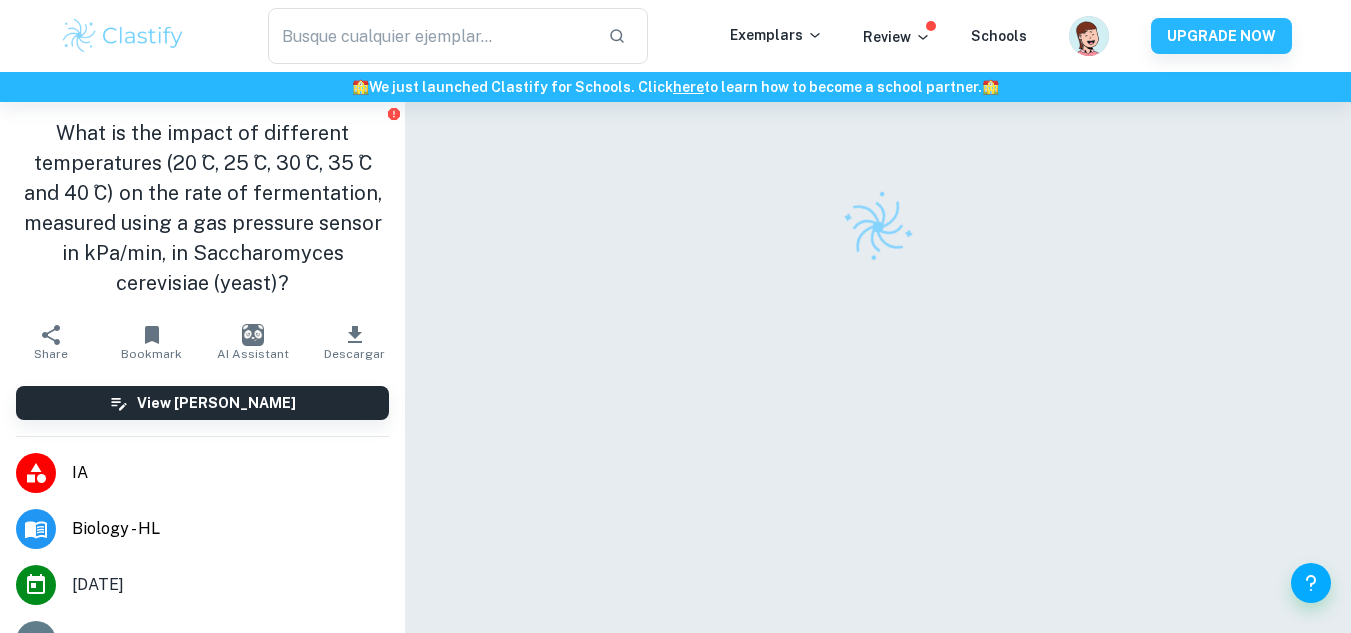 scroll, scrollTop: 0, scrollLeft: 0, axis: both 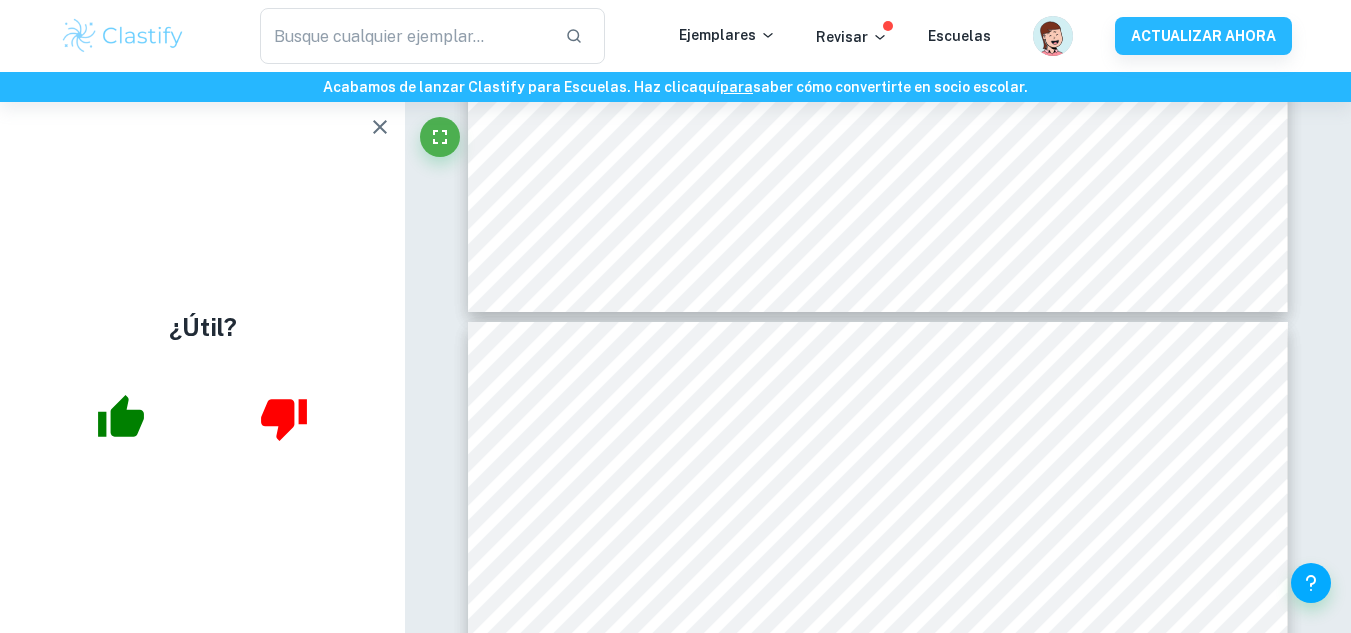type on "5" 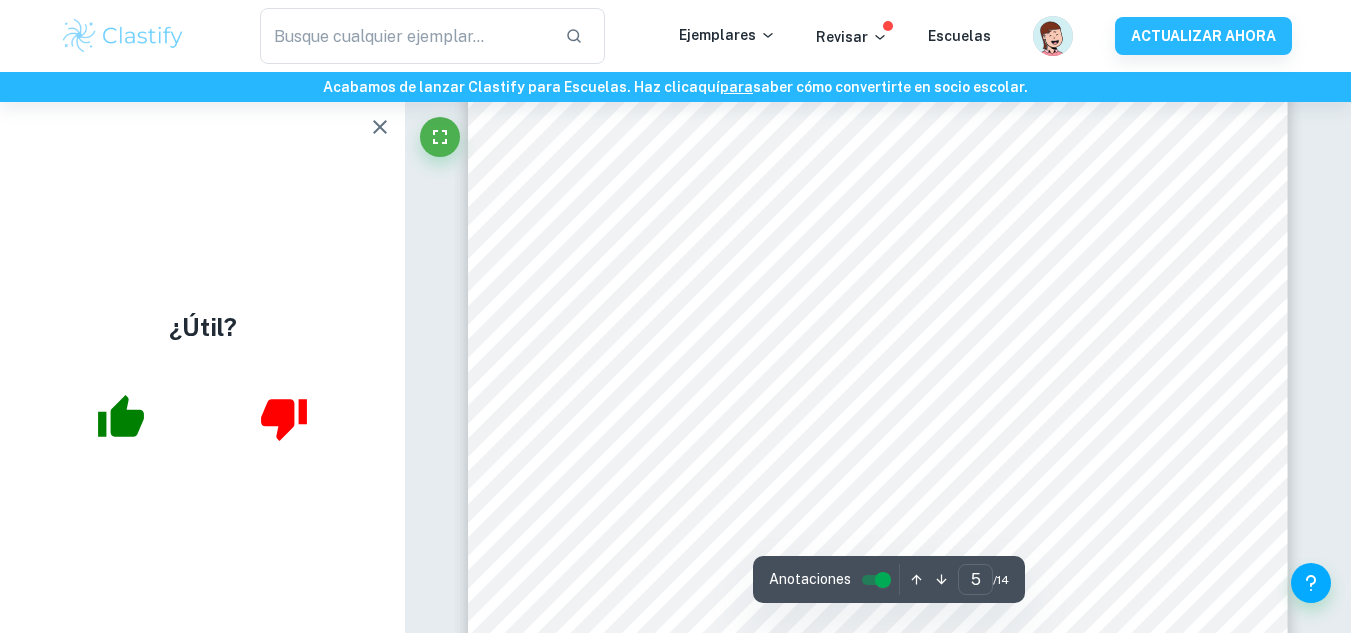 scroll, scrollTop: 5339, scrollLeft: 0, axis: vertical 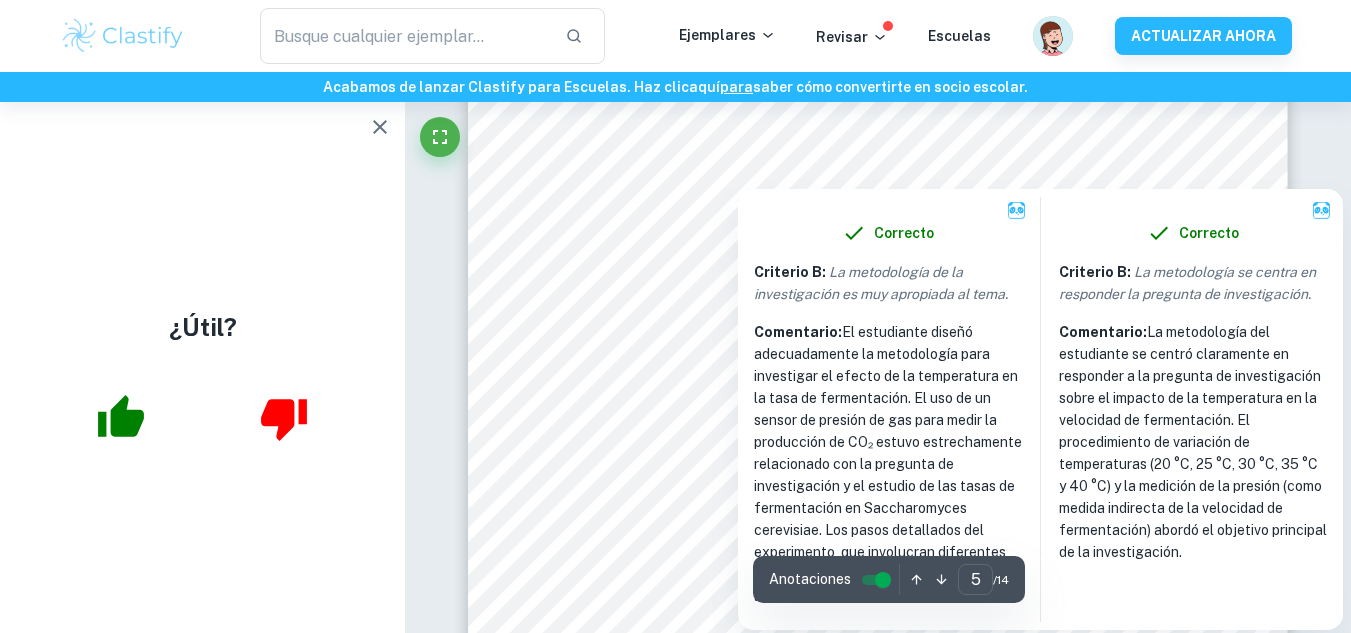 click at bounding box center (980, 155) 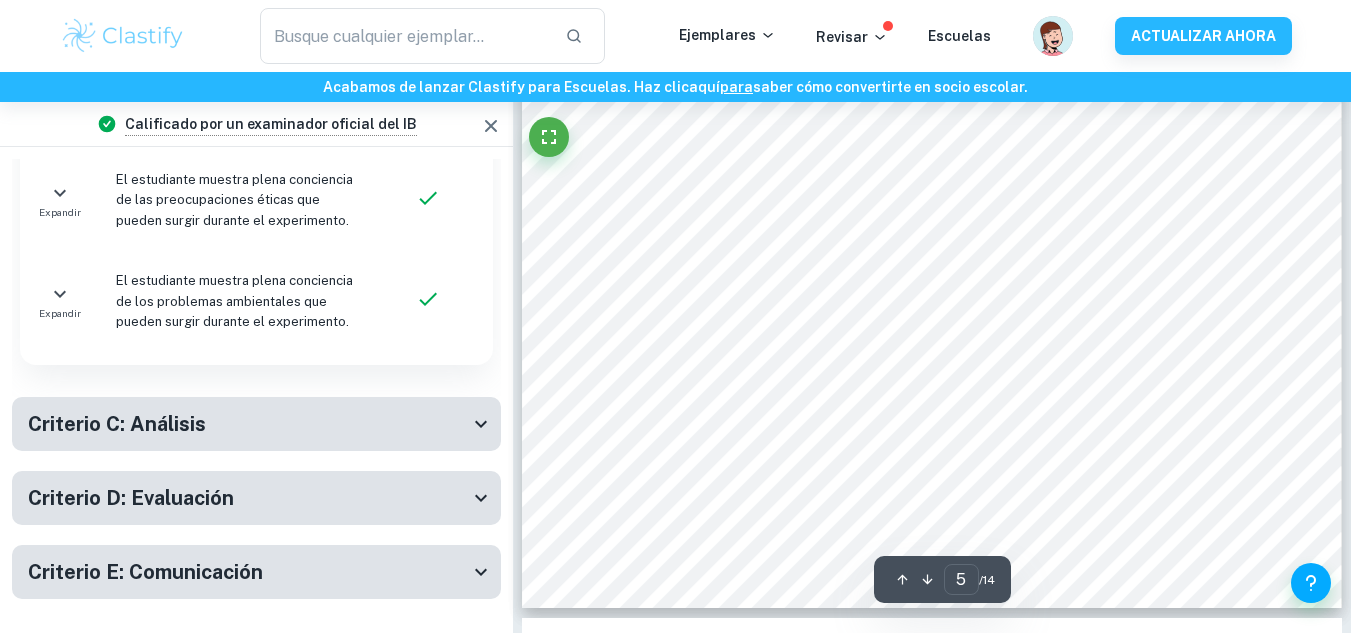 scroll, scrollTop: 1536, scrollLeft: 0, axis: vertical 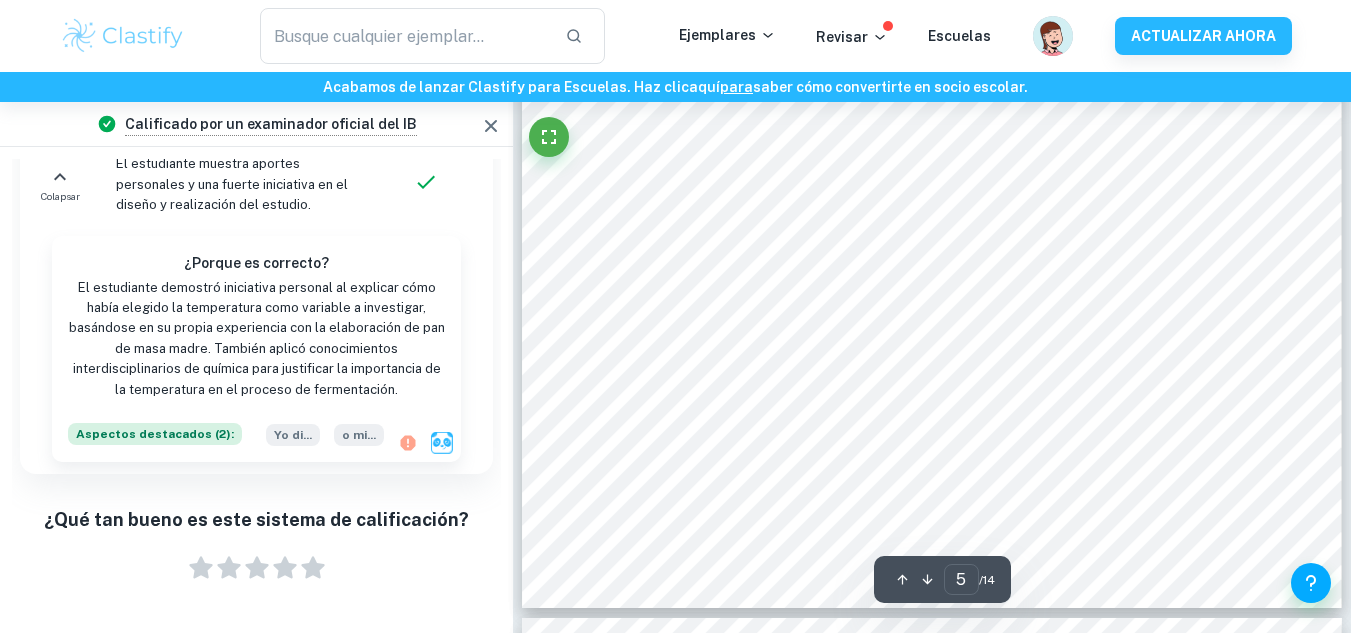 drag, startPoint x: 497, startPoint y: 432, endPoint x: 519, endPoint y: 294, distance: 139.74261 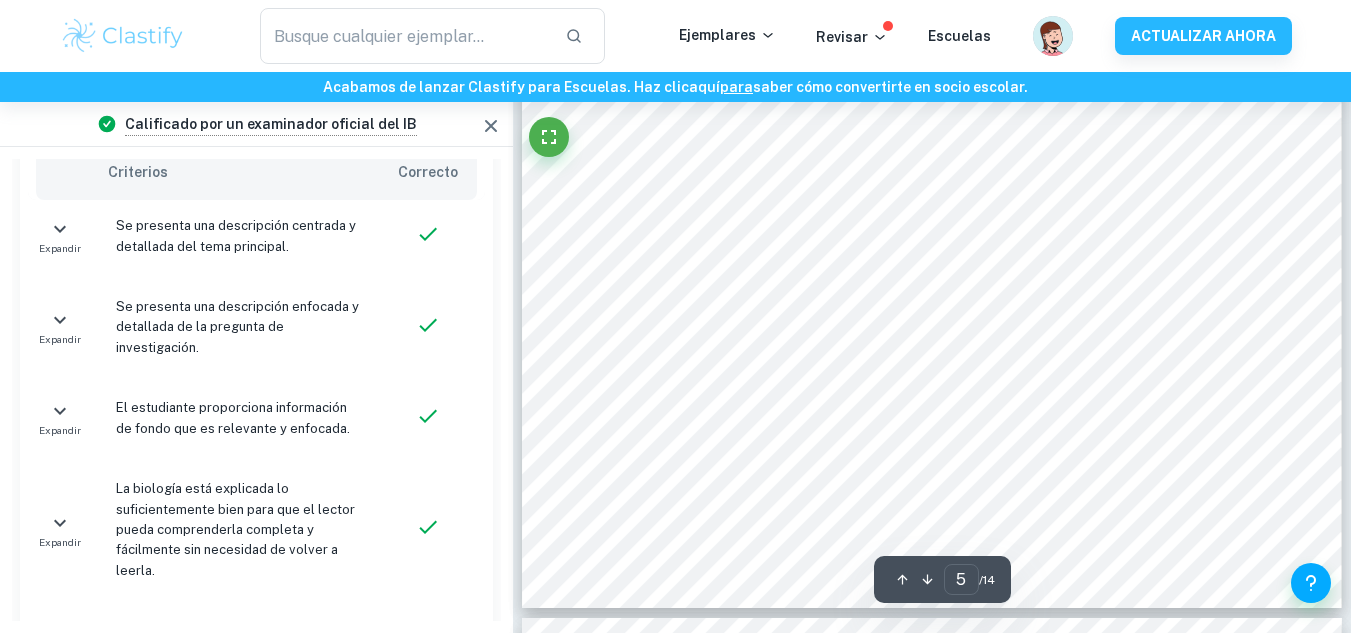 scroll, scrollTop: 1286, scrollLeft: 0, axis: vertical 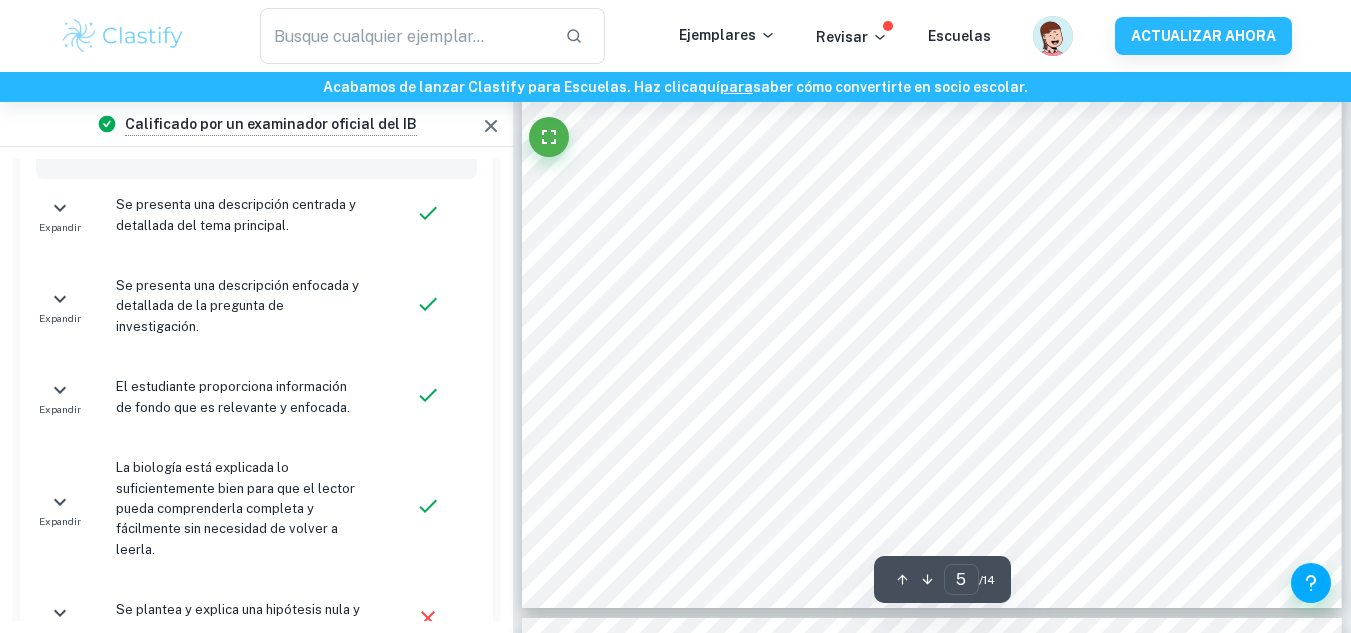 drag, startPoint x: 497, startPoint y: 298, endPoint x: 515, endPoint y: 400, distance: 103.57606 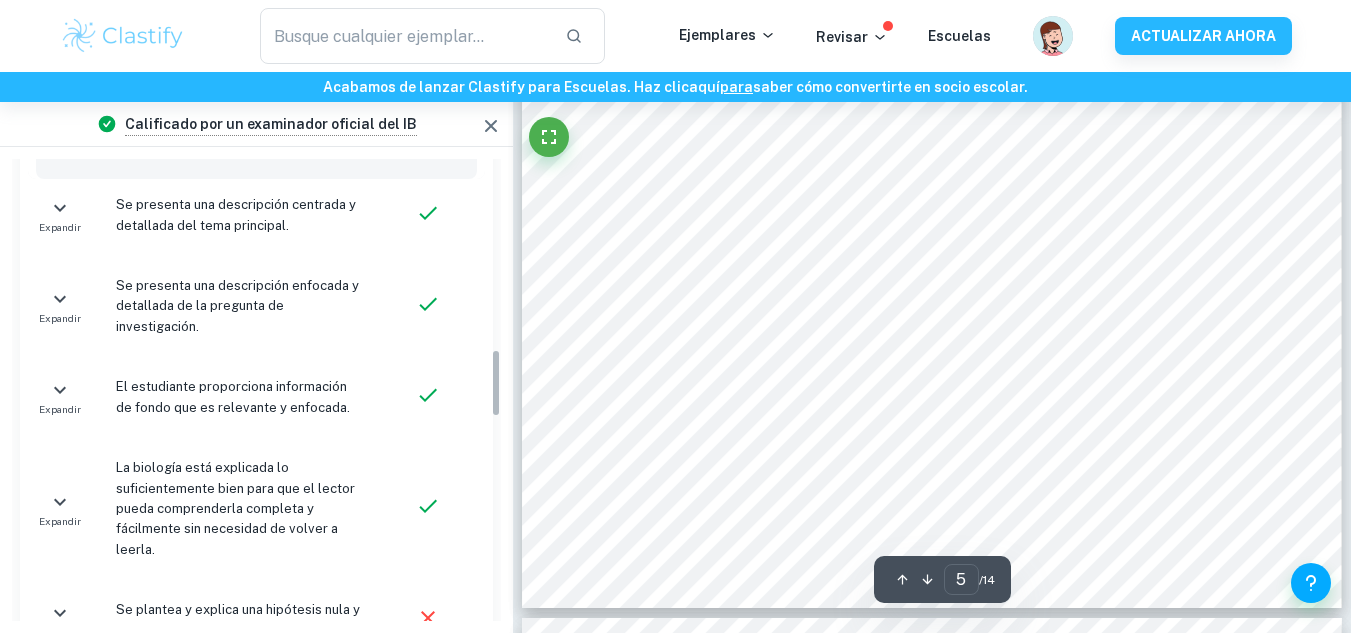 drag, startPoint x: 491, startPoint y: 393, endPoint x: 494, endPoint y: 411, distance: 18.248287 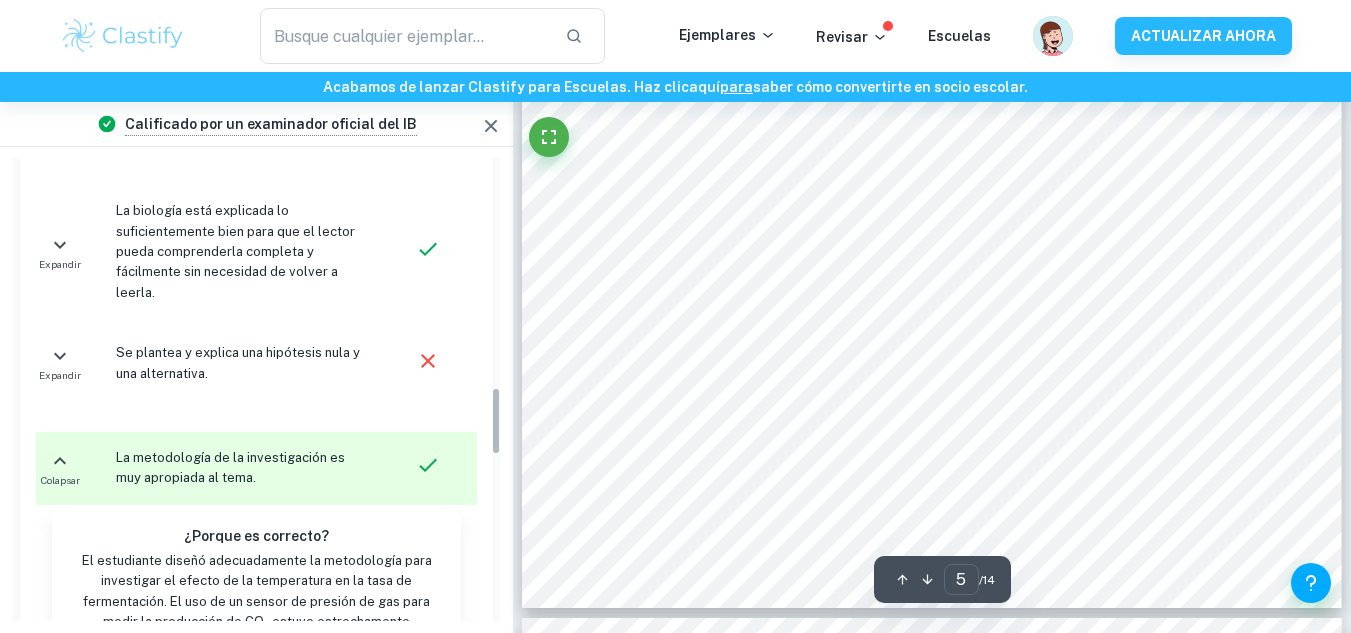 scroll, scrollTop: 1550, scrollLeft: 0, axis: vertical 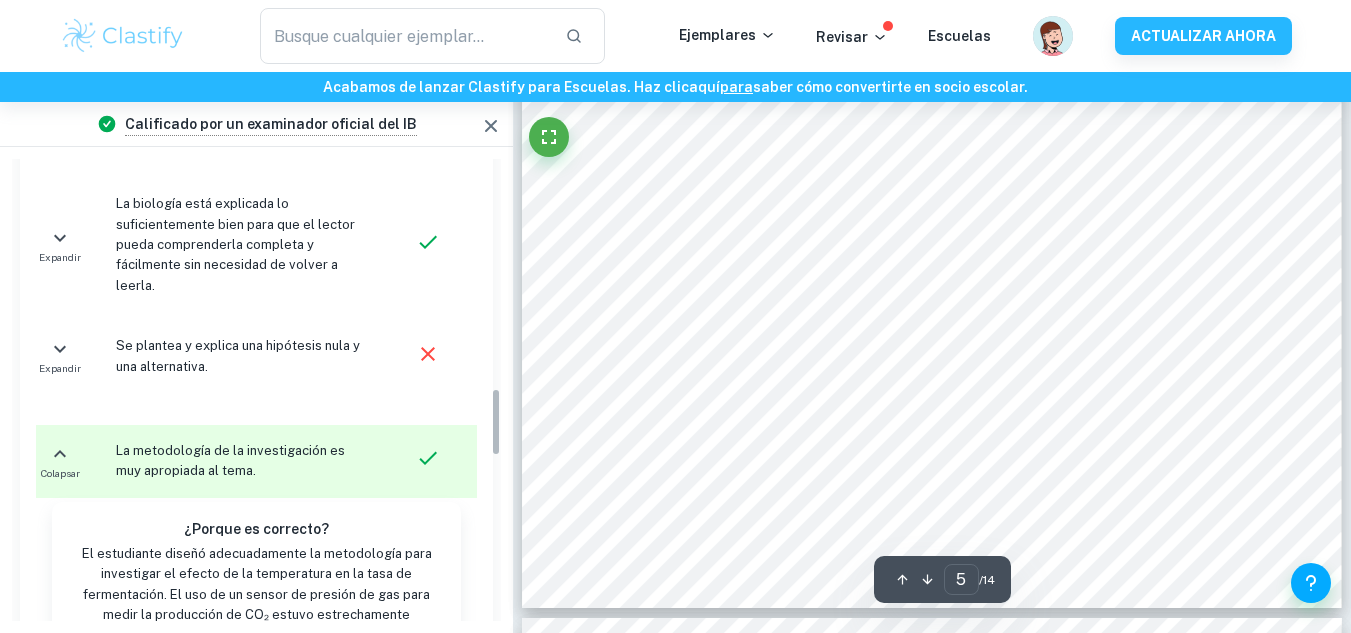 drag, startPoint x: 493, startPoint y: 405, endPoint x: 495, endPoint y: 443, distance: 38.052597 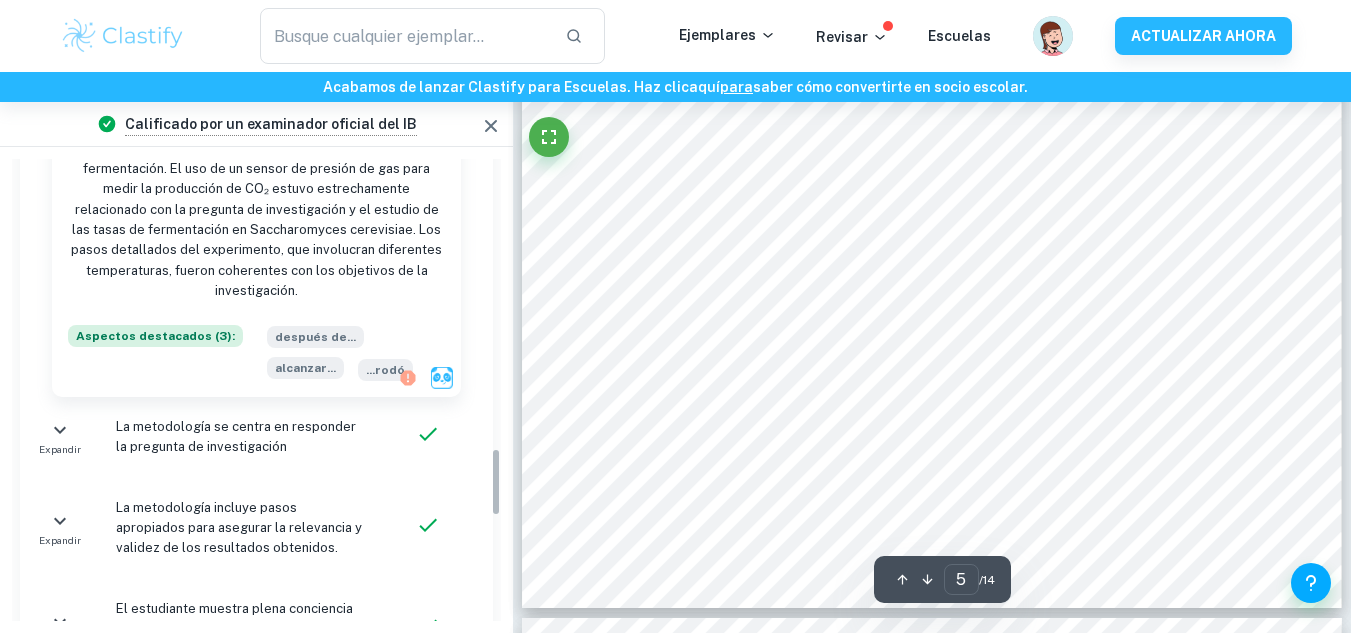 scroll, scrollTop: 1996, scrollLeft: 0, axis: vertical 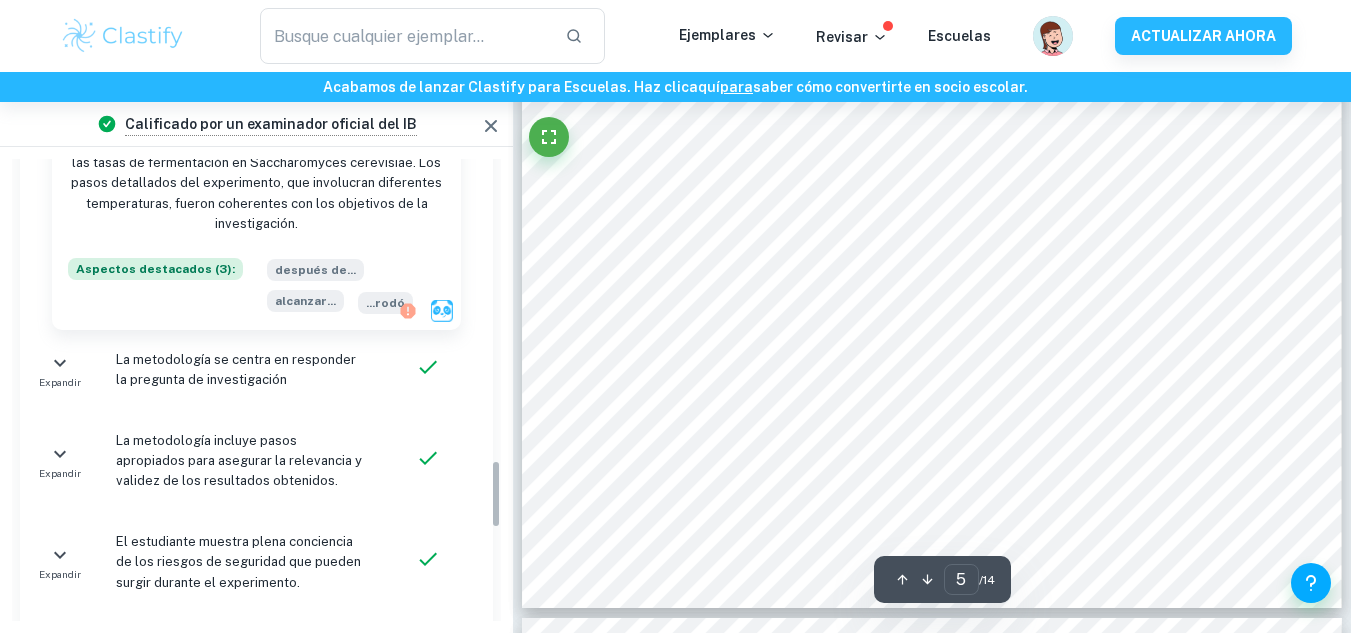 drag, startPoint x: 497, startPoint y: 436, endPoint x: 488, endPoint y: 511, distance: 75.53807 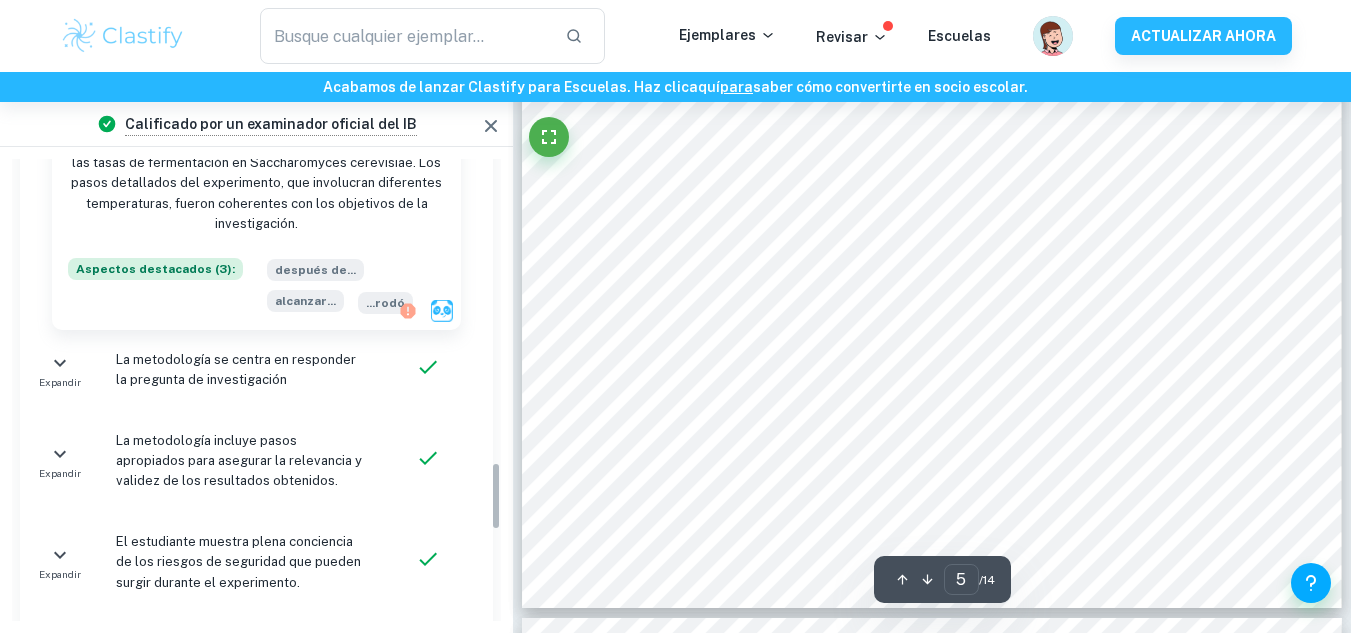 scroll, scrollTop: 2057, scrollLeft: 0, axis: vertical 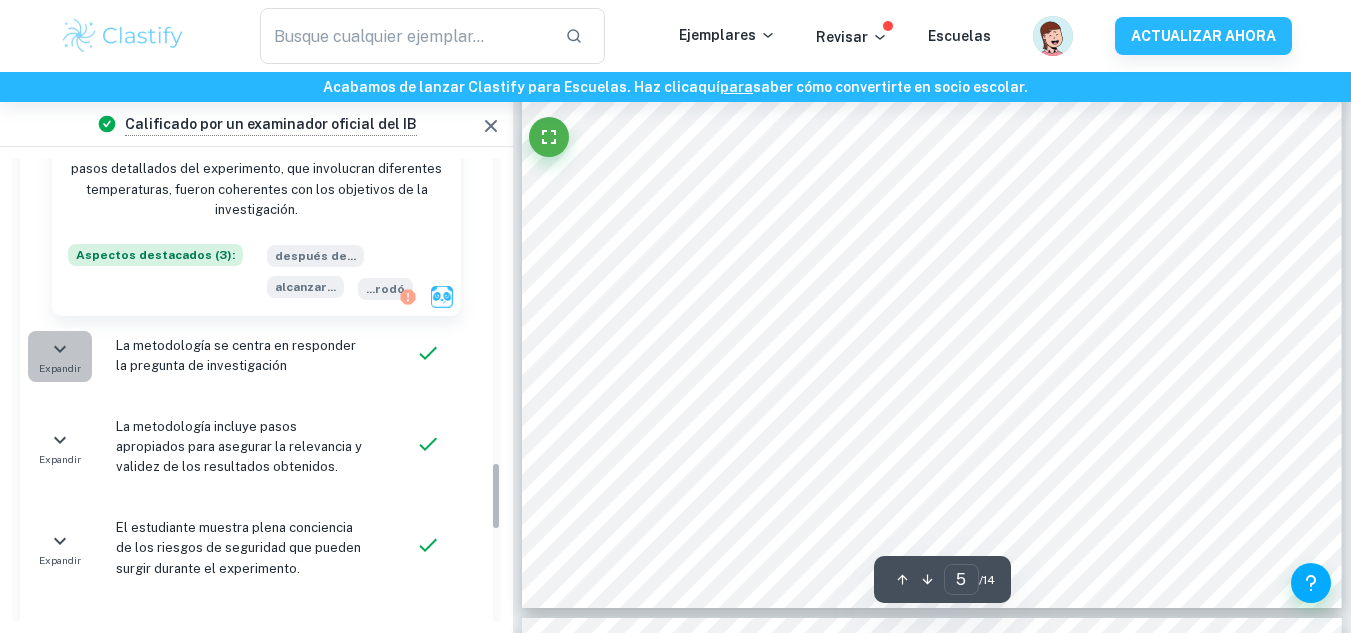 click 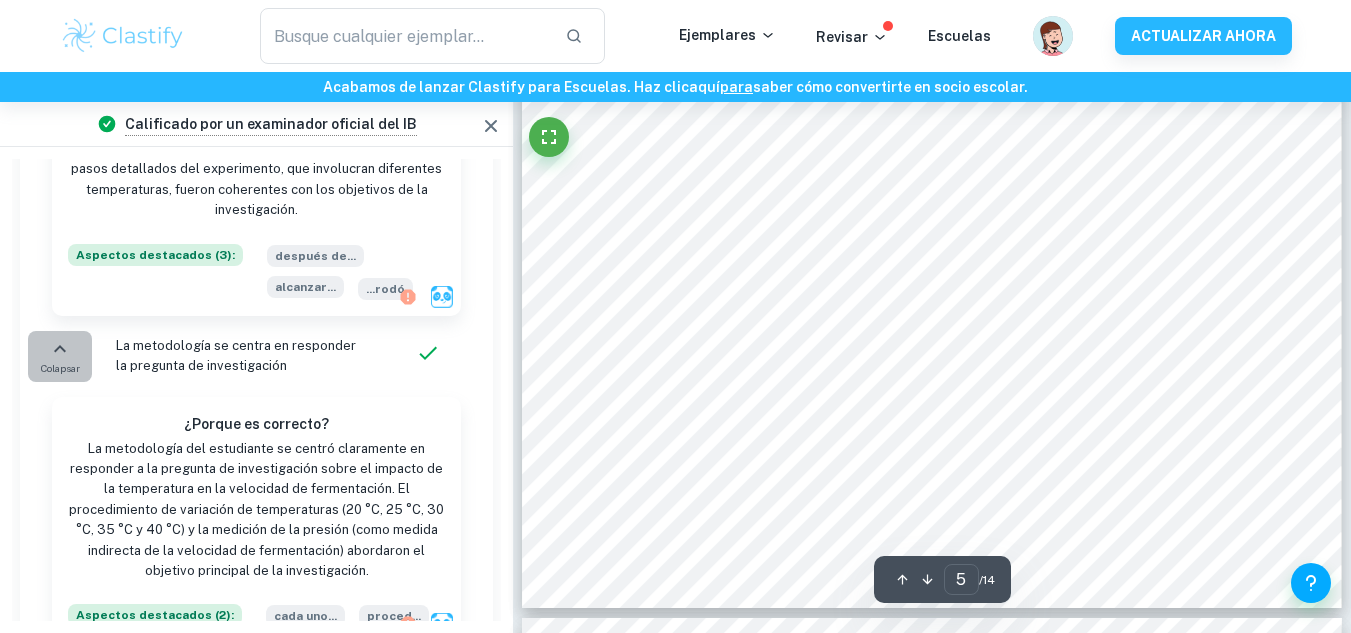 click on "Colapsar" at bounding box center (60, 356) 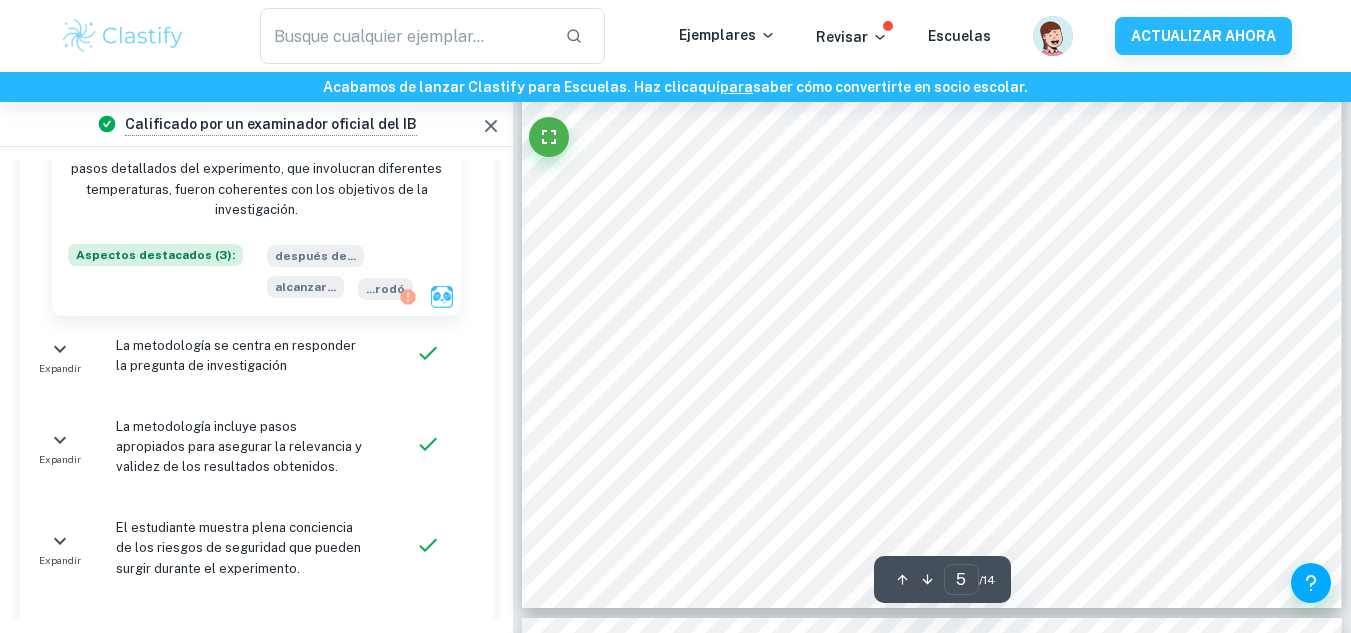 click 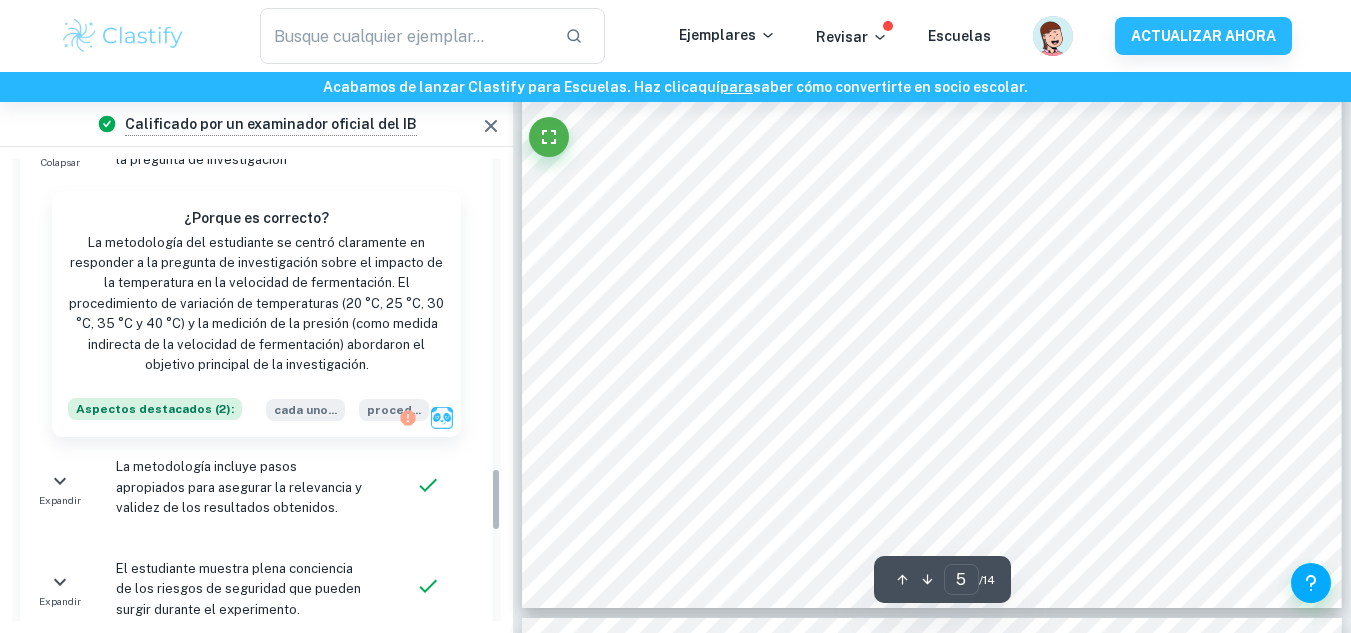 scroll, scrollTop: 2278, scrollLeft: 0, axis: vertical 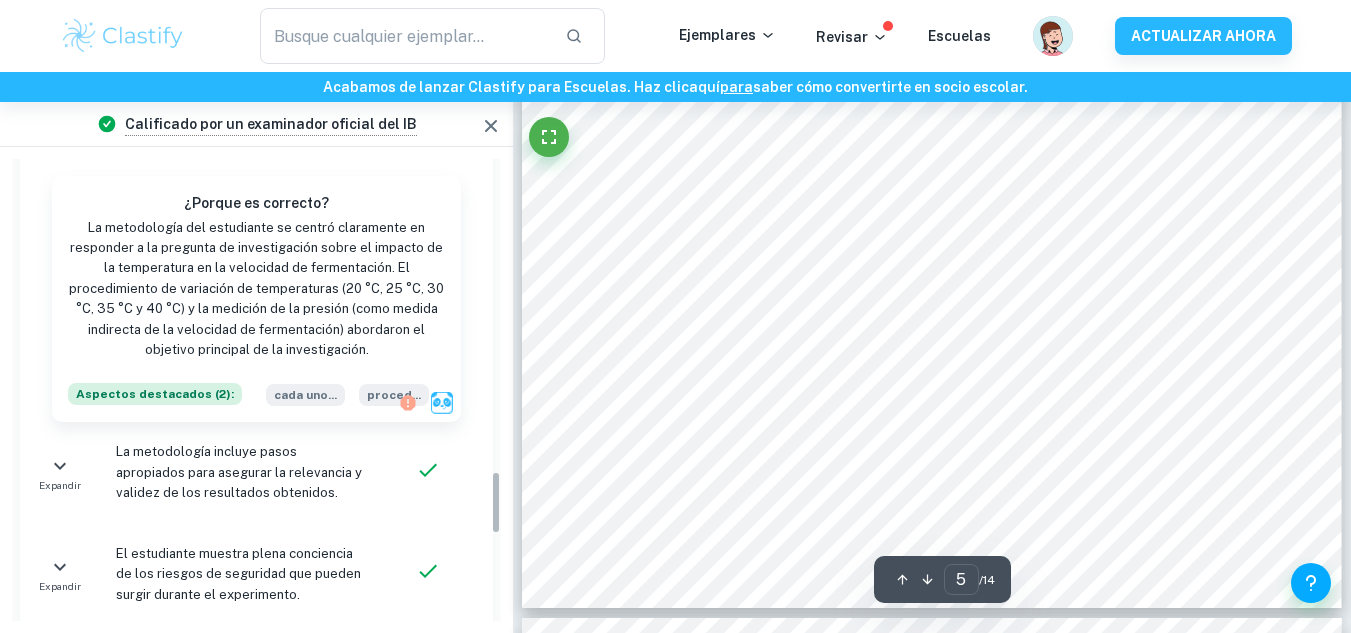 drag, startPoint x: 494, startPoint y: 470, endPoint x: 492, endPoint y: 501, distance: 31.06445 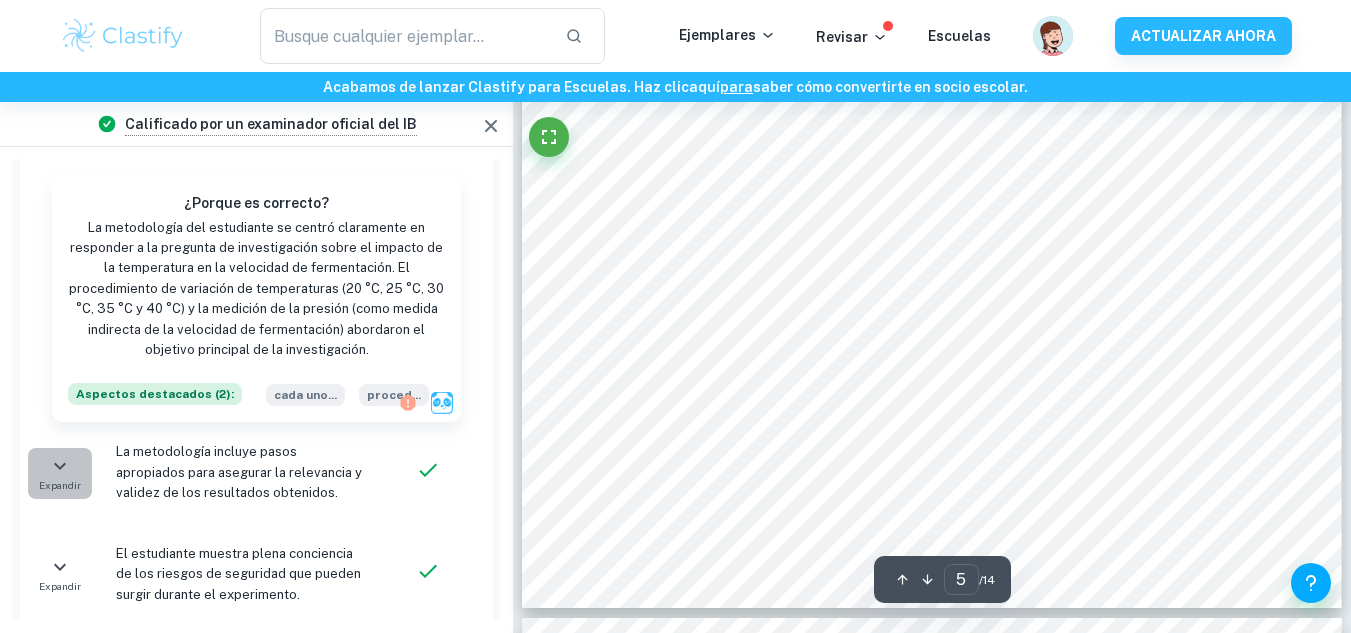 click 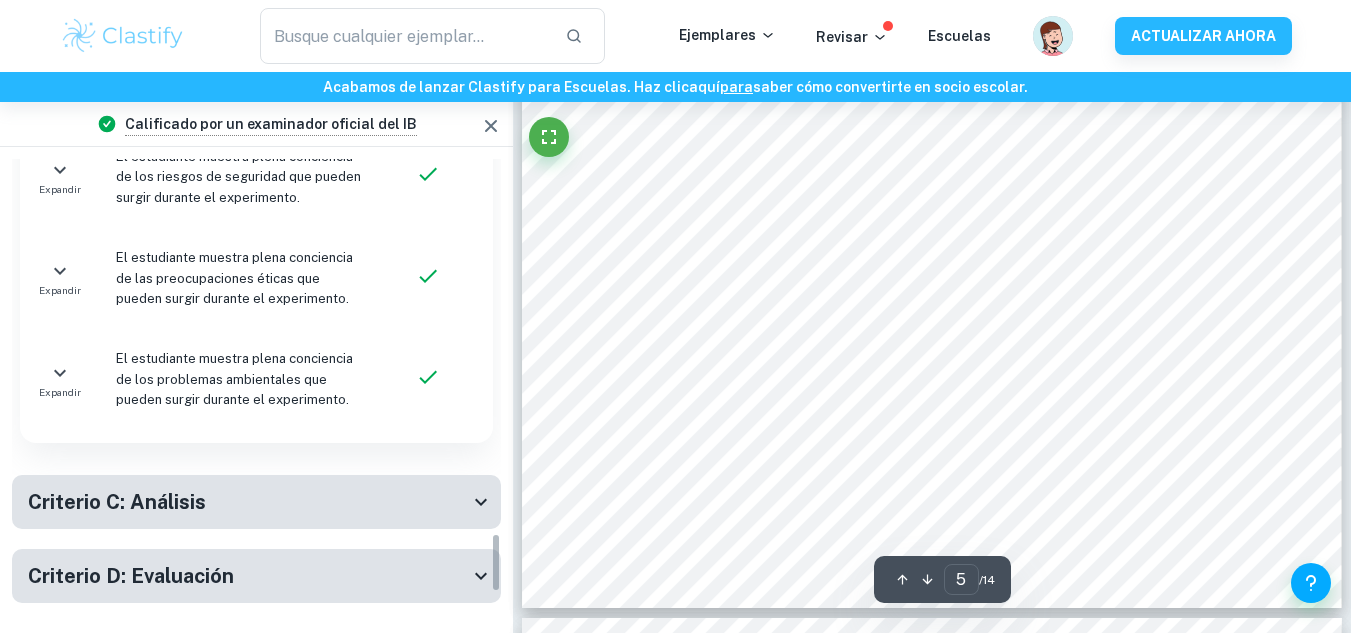 scroll, scrollTop: 2980, scrollLeft: 0, axis: vertical 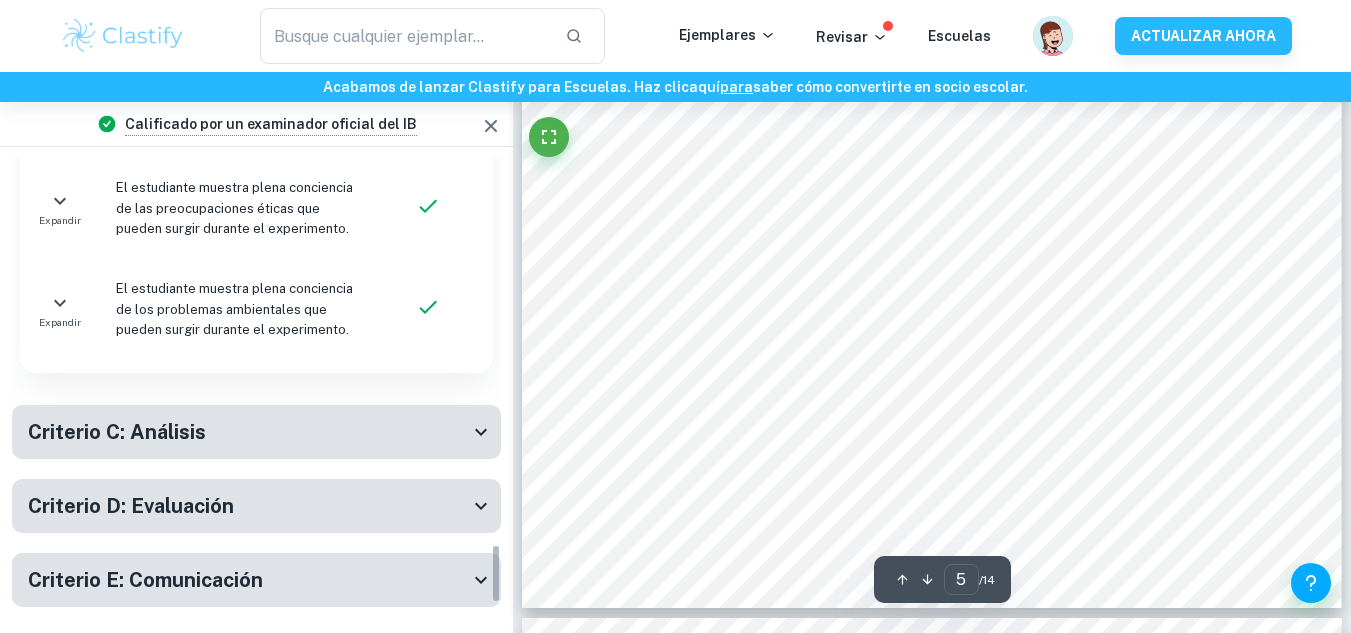 drag, startPoint x: 498, startPoint y: 501, endPoint x: 494, endPoint y: 587, distance: 86.09297 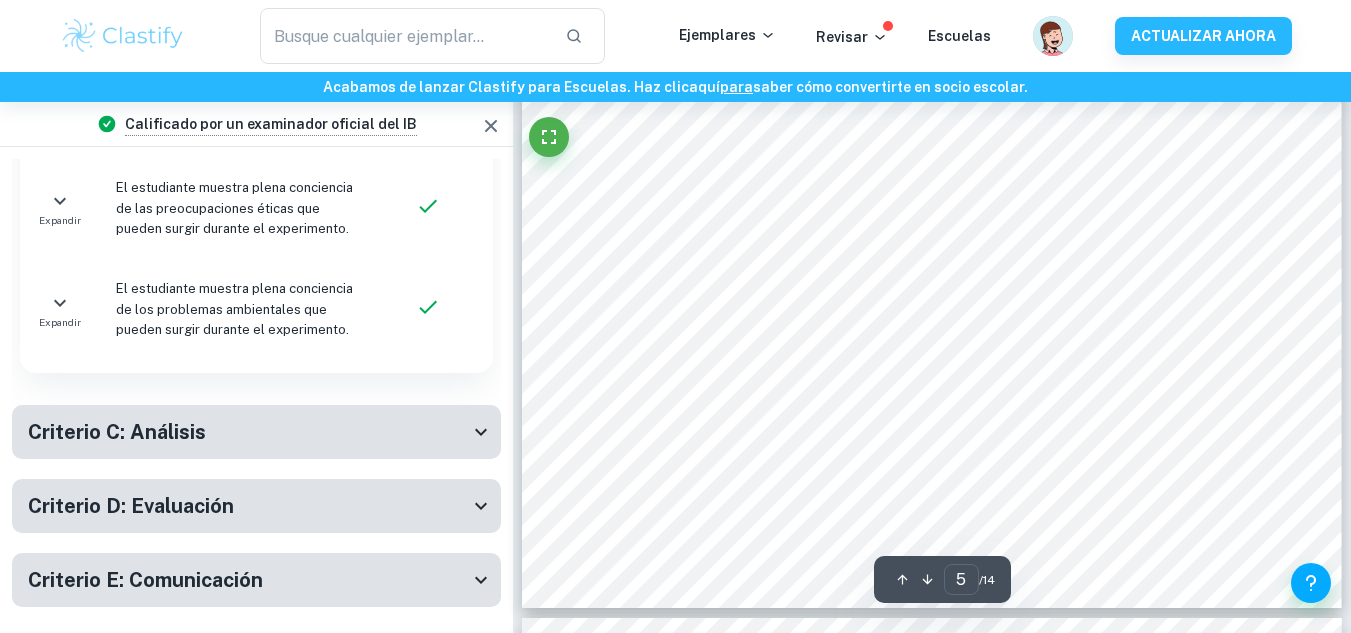 click 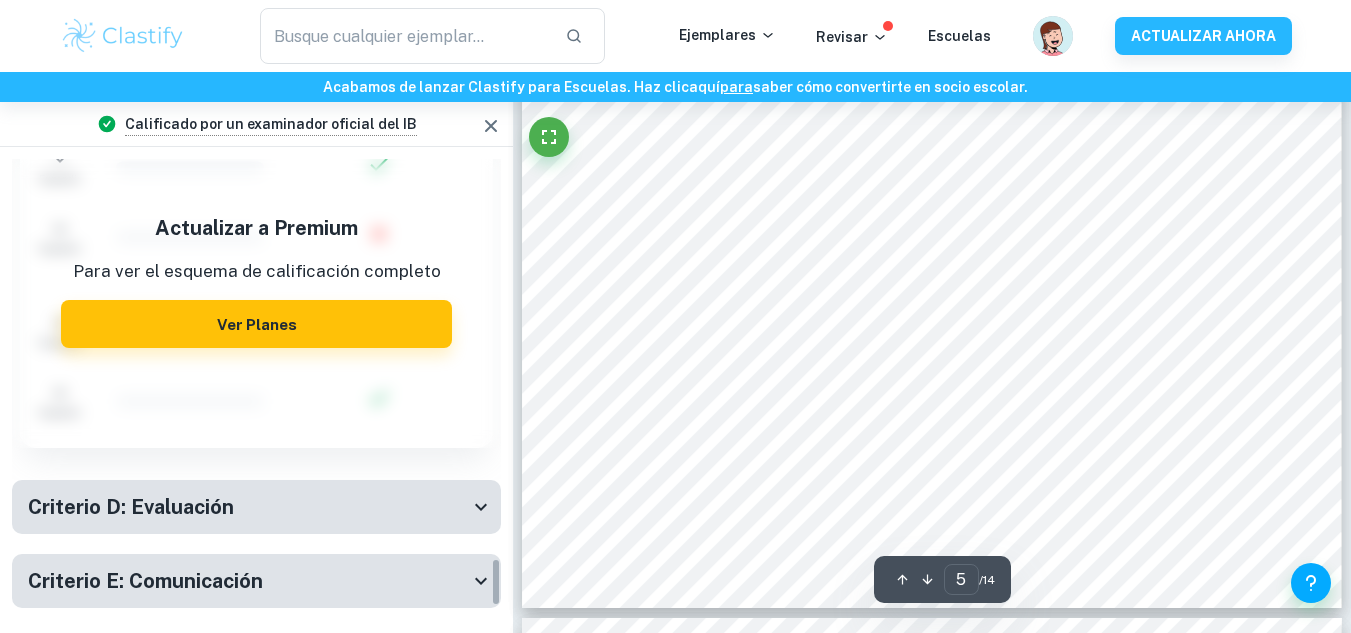 scroll, scrollTop: 3763, scrollLeft: 0, axis: vertical 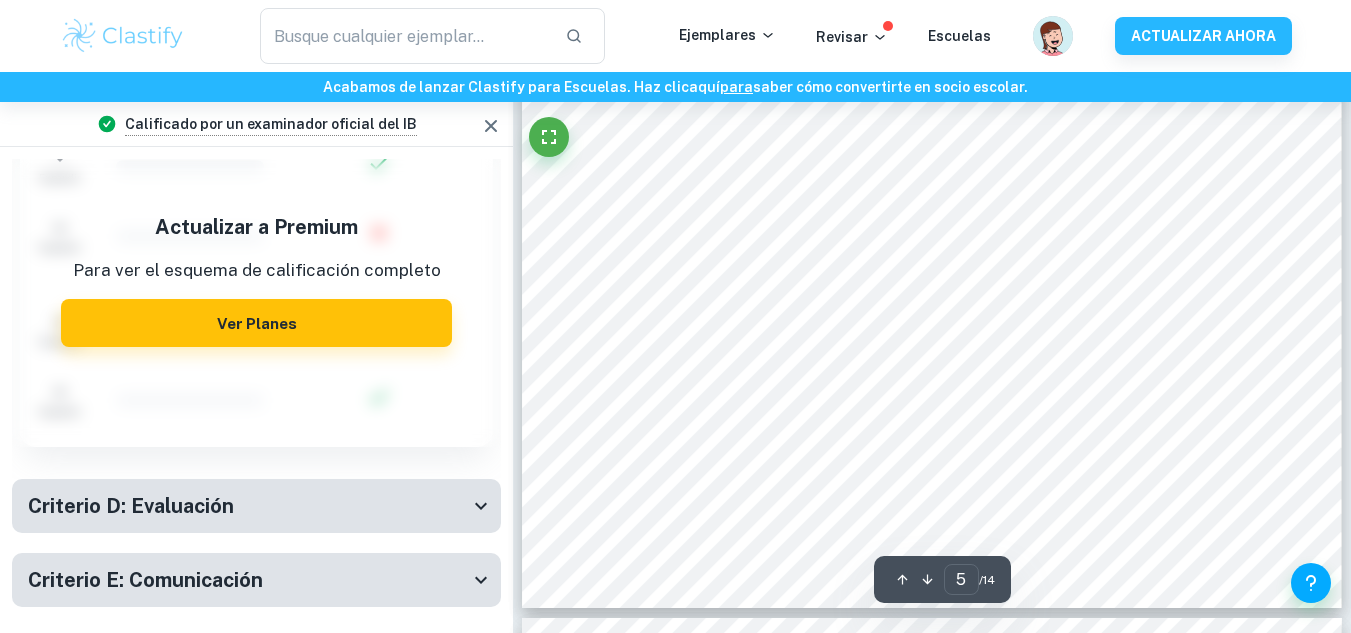 click on "Criterio A: Compromiso personal Calificaciones recibidas: 2  /  2   Criterios Correcto Colapsar   La elección del tema y la pregunta de investigación está bien justificada por su relevancia global o personal. ¿Porque es correcto?   El estudiante justificó eficazmente la elección del tema relacionándolo con su experiencia personal con la elaboración de pan de masa madre durante el confinamiento de 2020, lo que aportó una clara relevancia personal al estudio. El estudiante también mencionó la importancia global de la fermentación en procesos domésticos e industriales, como la elaboración del pan y la producción de alcohol. Aspectos destacados (  2  ):     Durante  ... Cuando  ... [PERSON_NAME]   El estudiante muestra aportes personales y una fuerte iniciativa en el diseño y realización del estudio. ¿Porque es correcto?   Aspectos destacados (  [DEMOGRAPHIC_DATA] di  ... o mi  ... ¿Qué tan bueno es este sistema de calificación? 1 estrella 2 estrellas 3 estrellas 4 estrellas 5 estrellas Vacío 5  /  6" at bounding box center (256, 390) 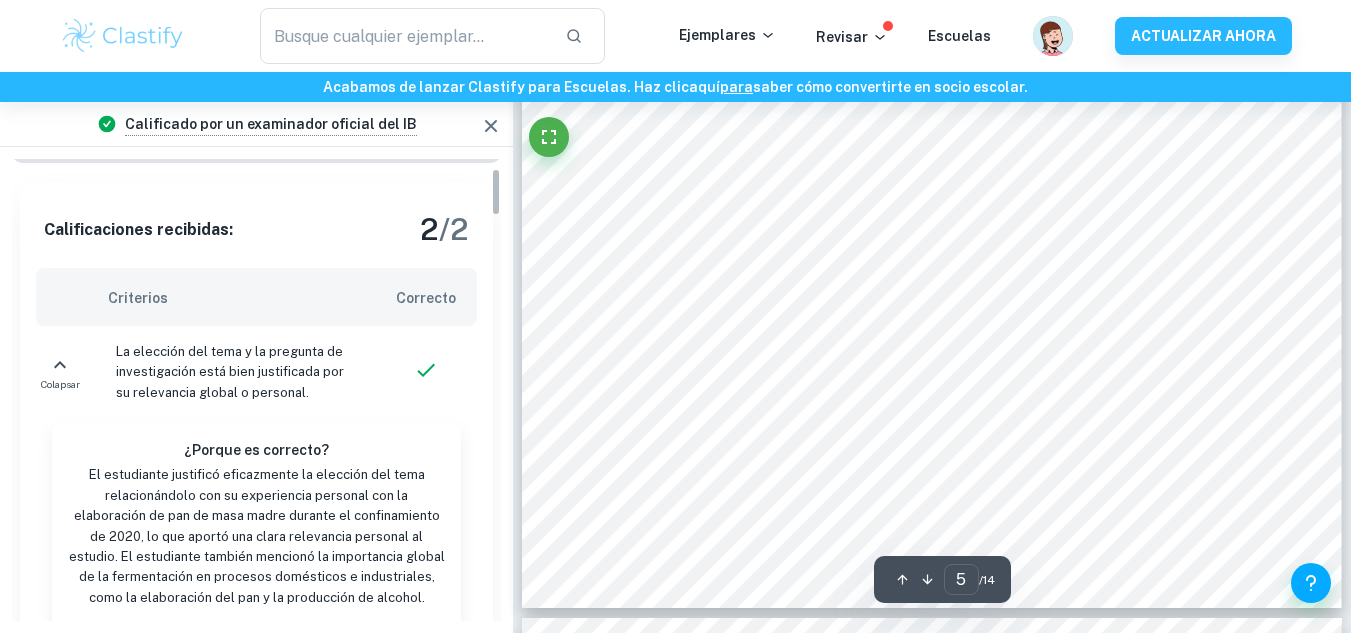 scroll, scrollTop: 0, scrollLeft: 0, axis: both 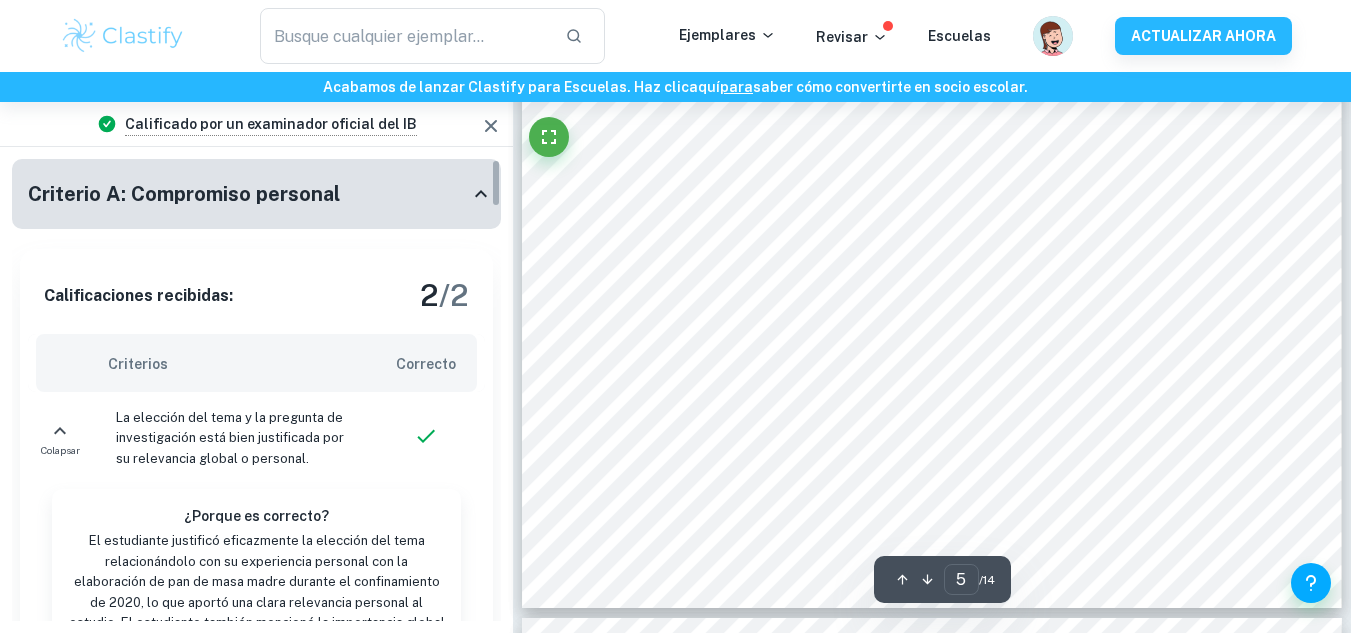 drag, startPoint x: 496, startPoint y: 587, endPoint x: 516, endPoint y: 184, distance: 403.49597 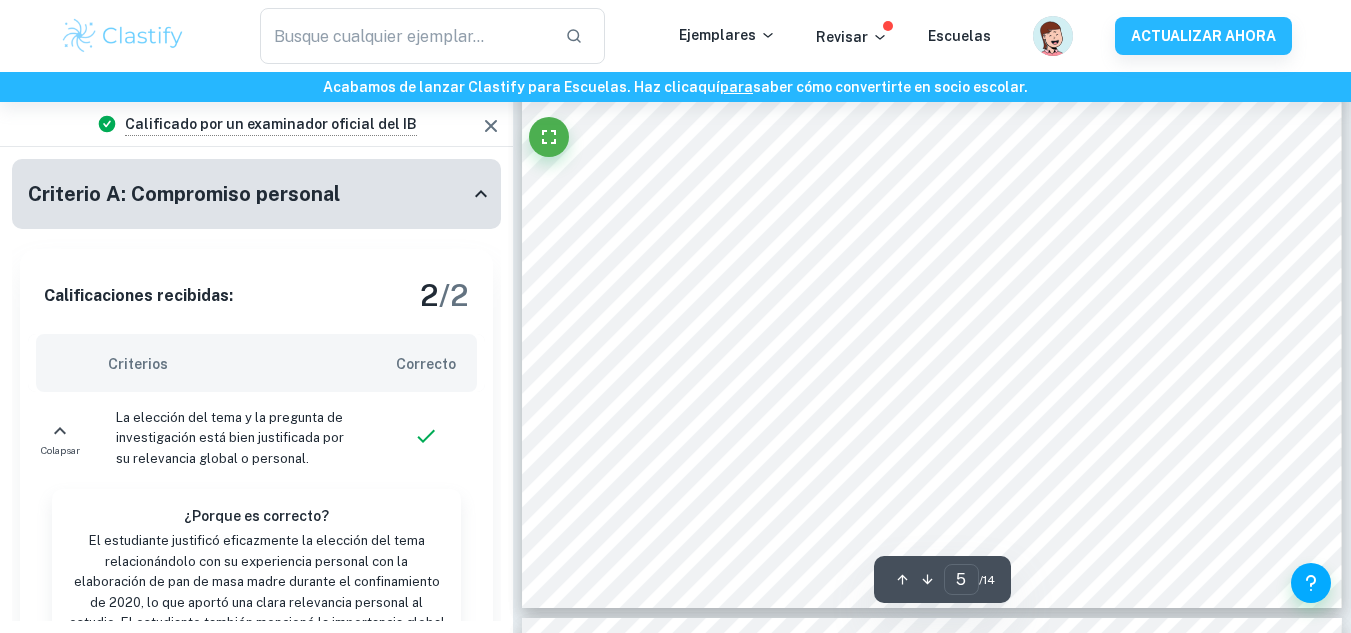 click 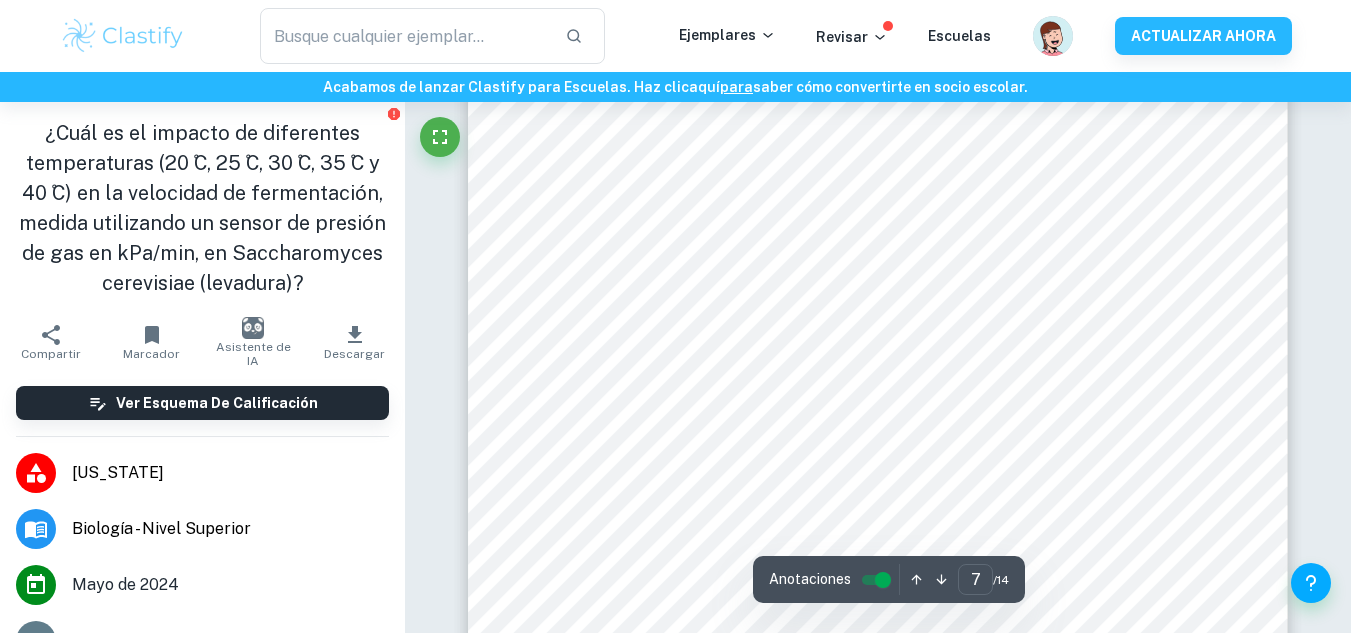 scroll, scrollTop: 7298, scrollLeft: 0, axis: vertical 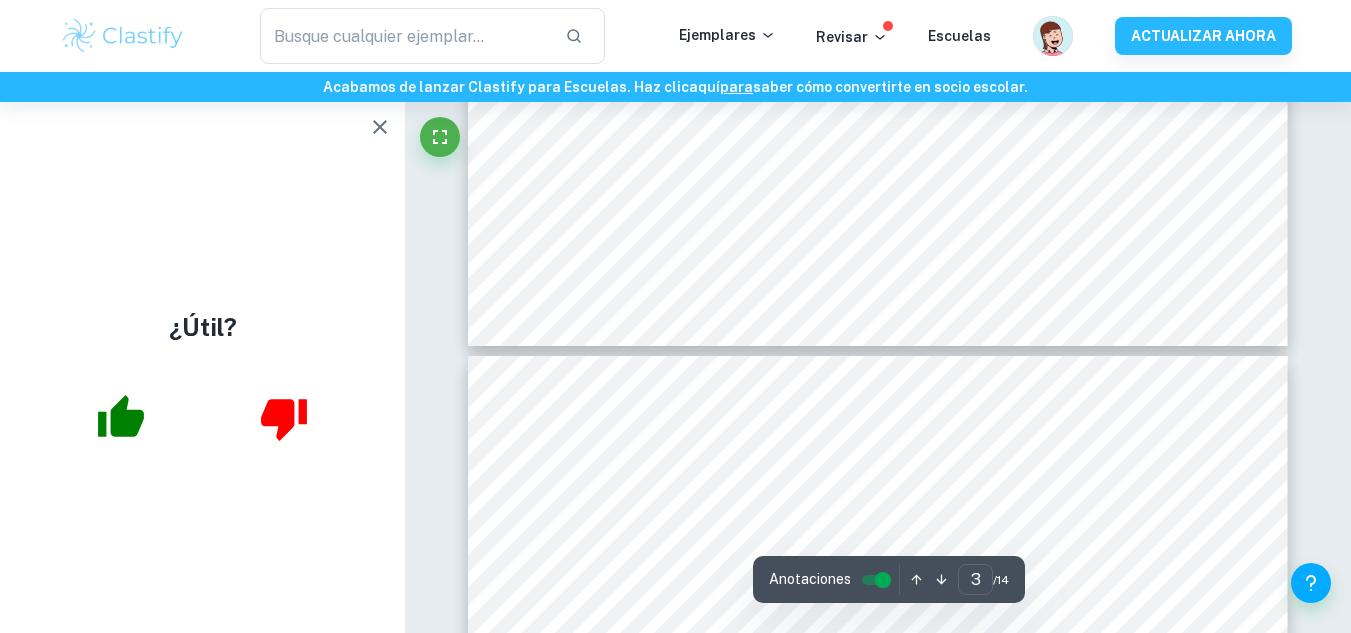 type on "4" 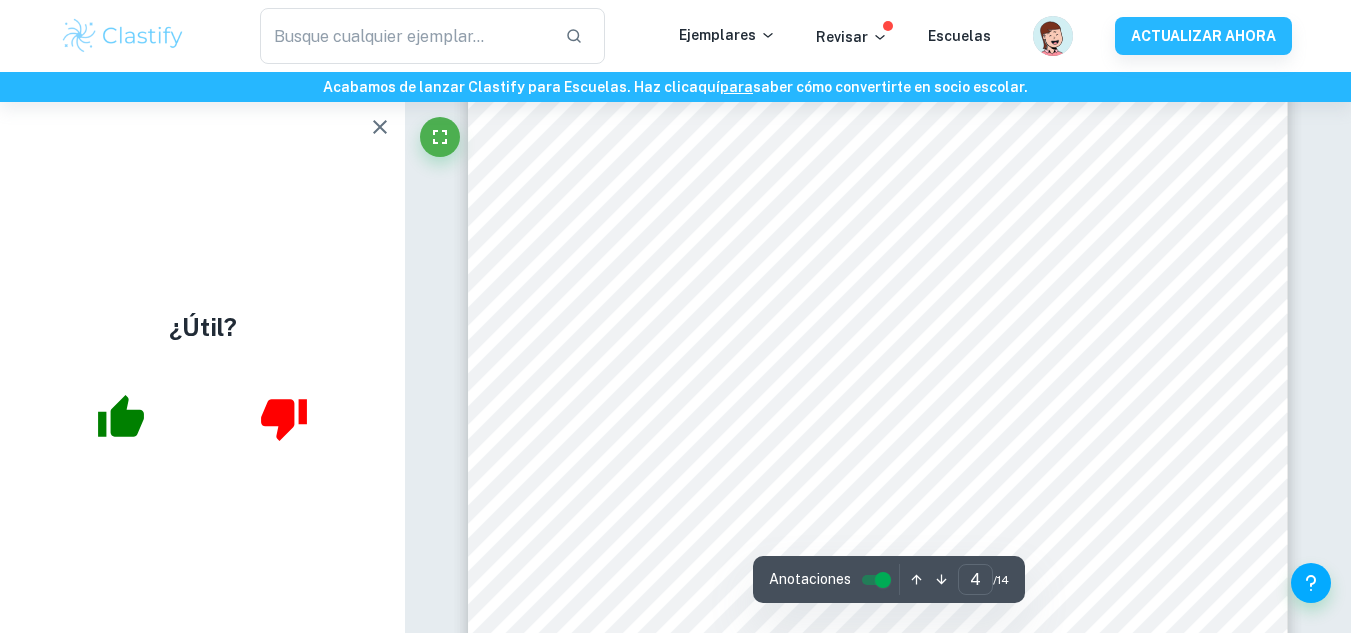 scroll, scrollTop: 3817, scrollLeft: 0, axis: vertical 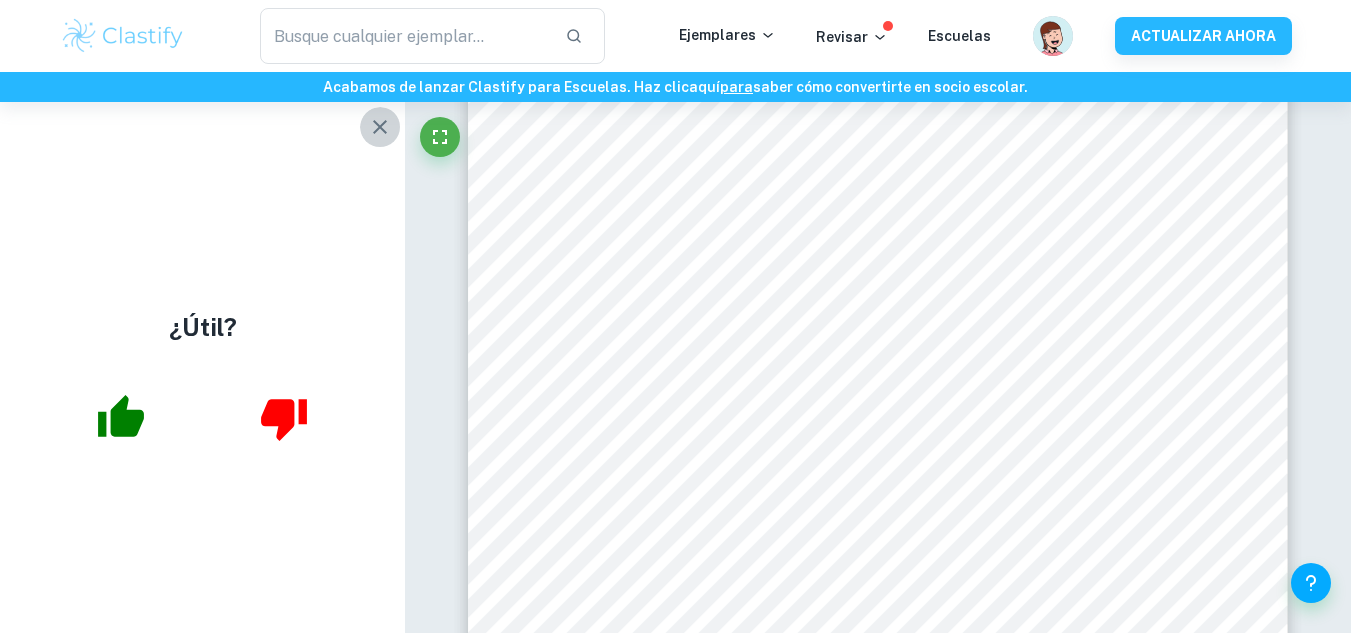 click 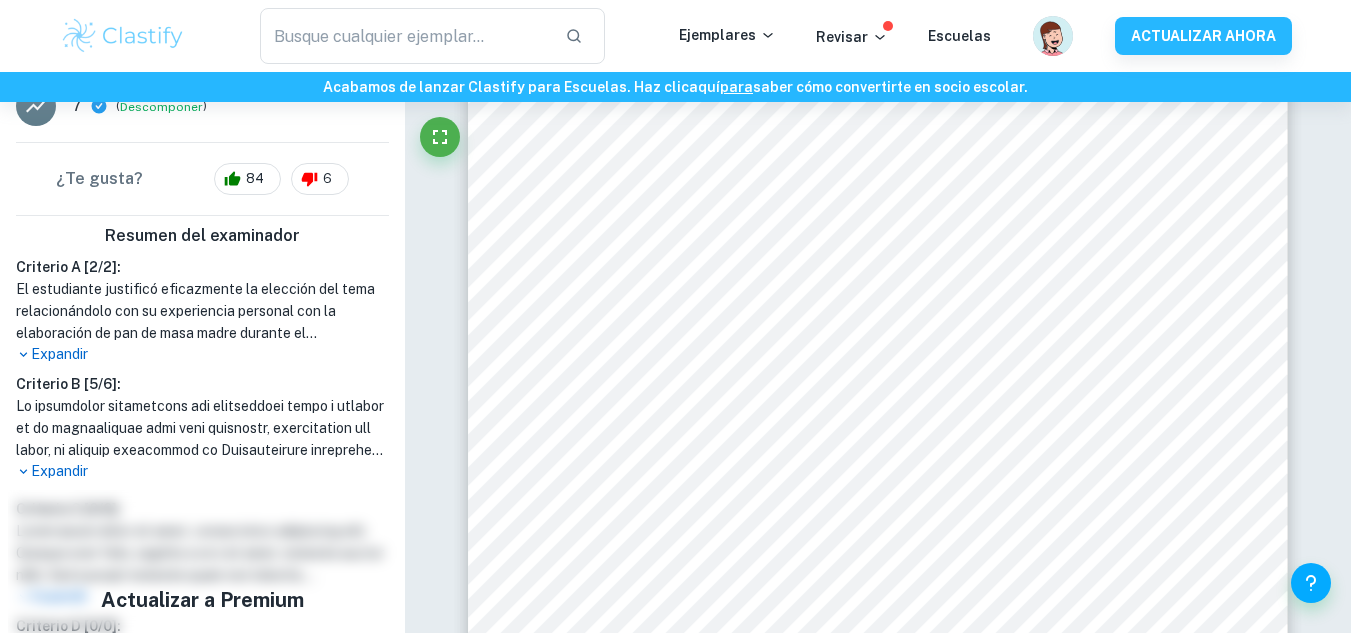 scroll, scrollTop: 541, scrollLeft: 0, axis: vertical 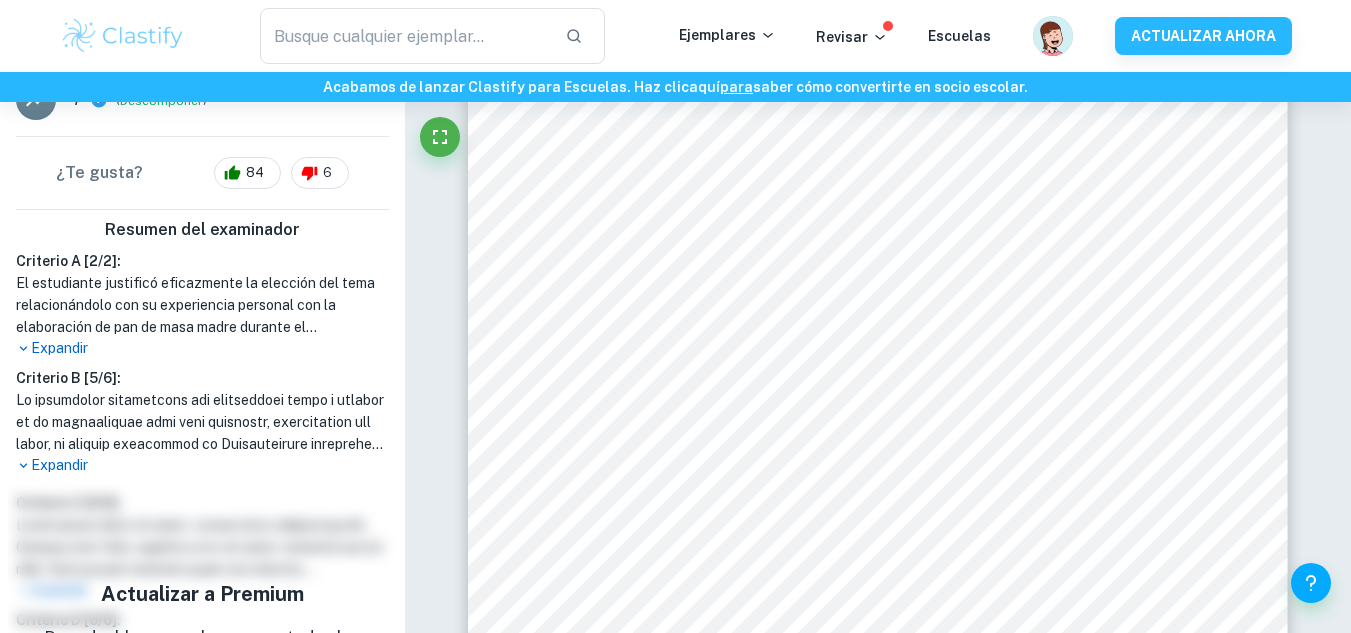 click on "Expandir" at bounding box center (59, 465) 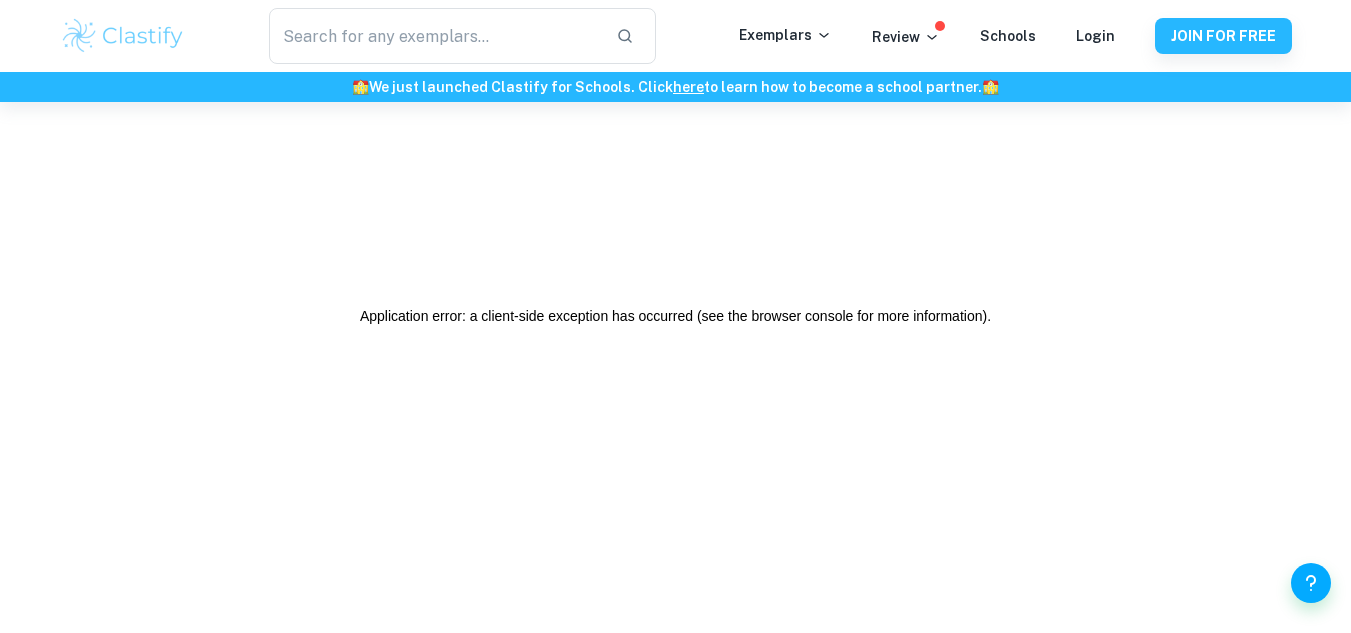 scroll, scrollTop: 0, scrollLeft: 0, axis: both 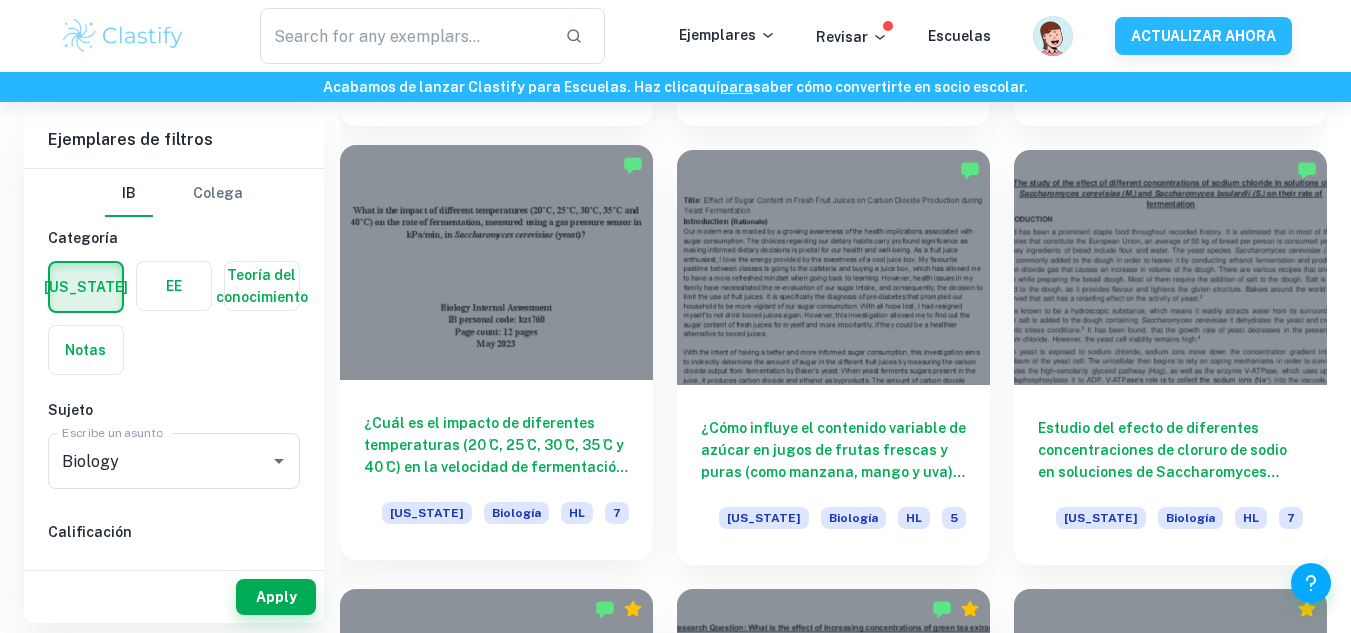 click at bounding box center (496, 262) 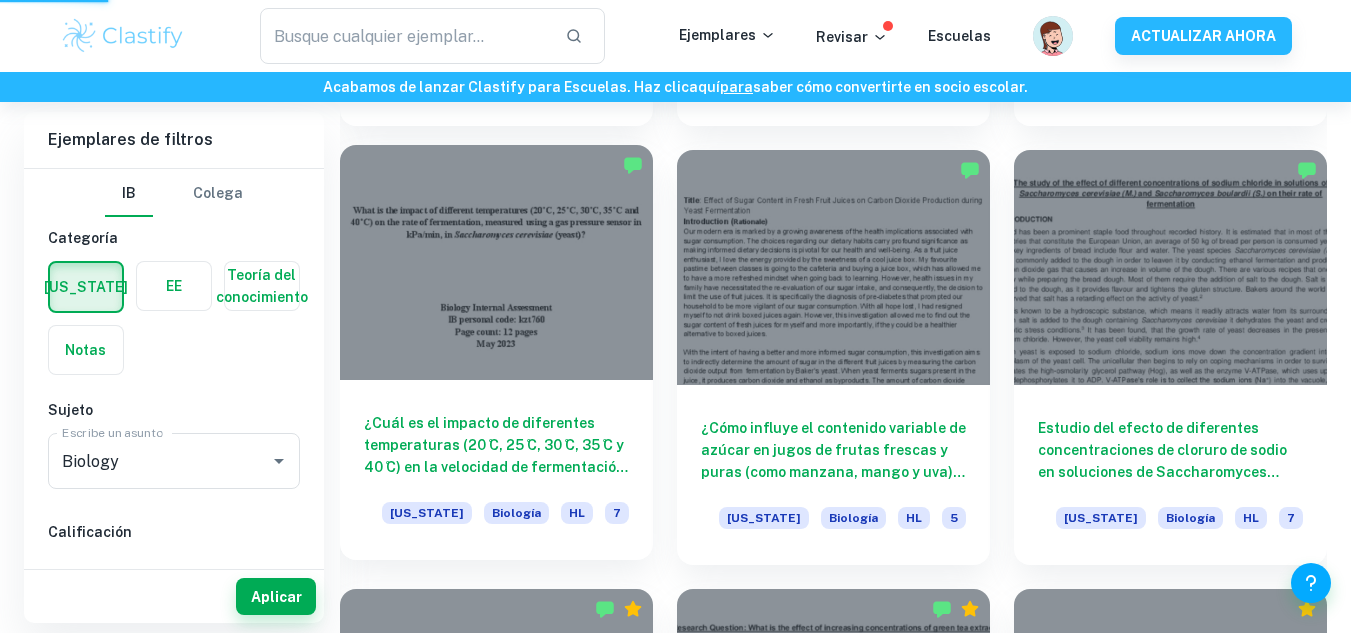 scroll, scrollTop: 2345, scrollLeft: 0, axis: vertical 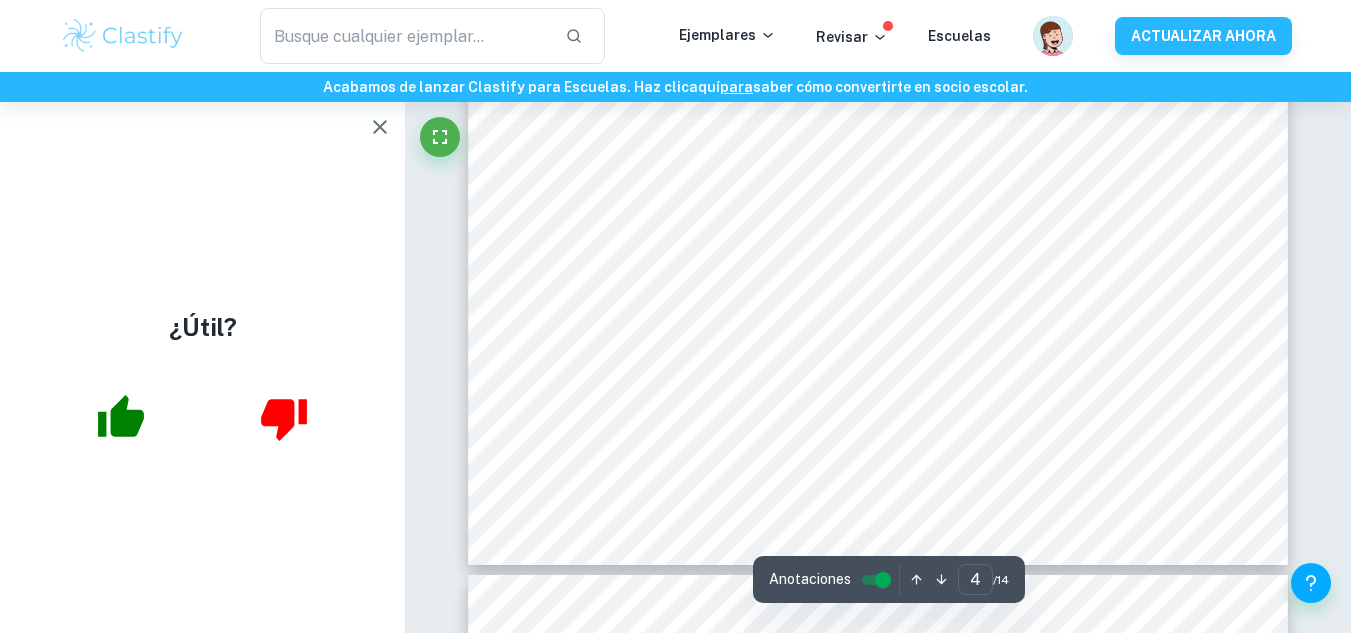 type on "5" 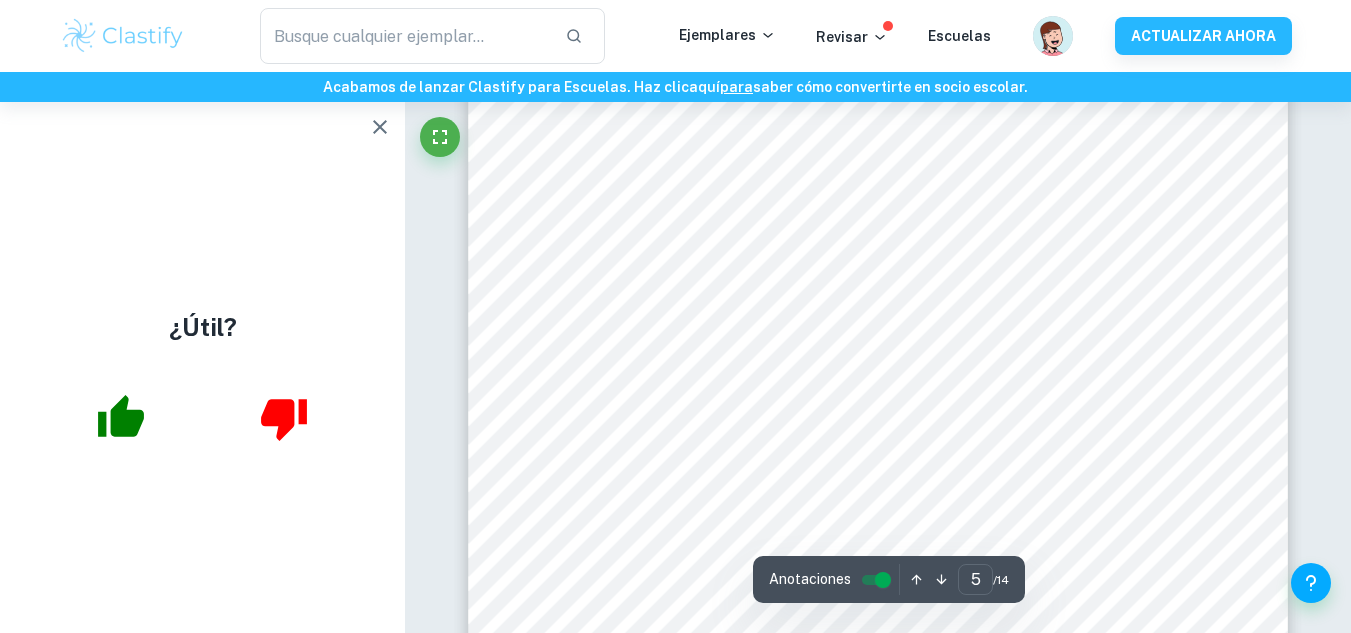 scroll, scrollTop: 5328, scrollLeft: 0, axis: vertical 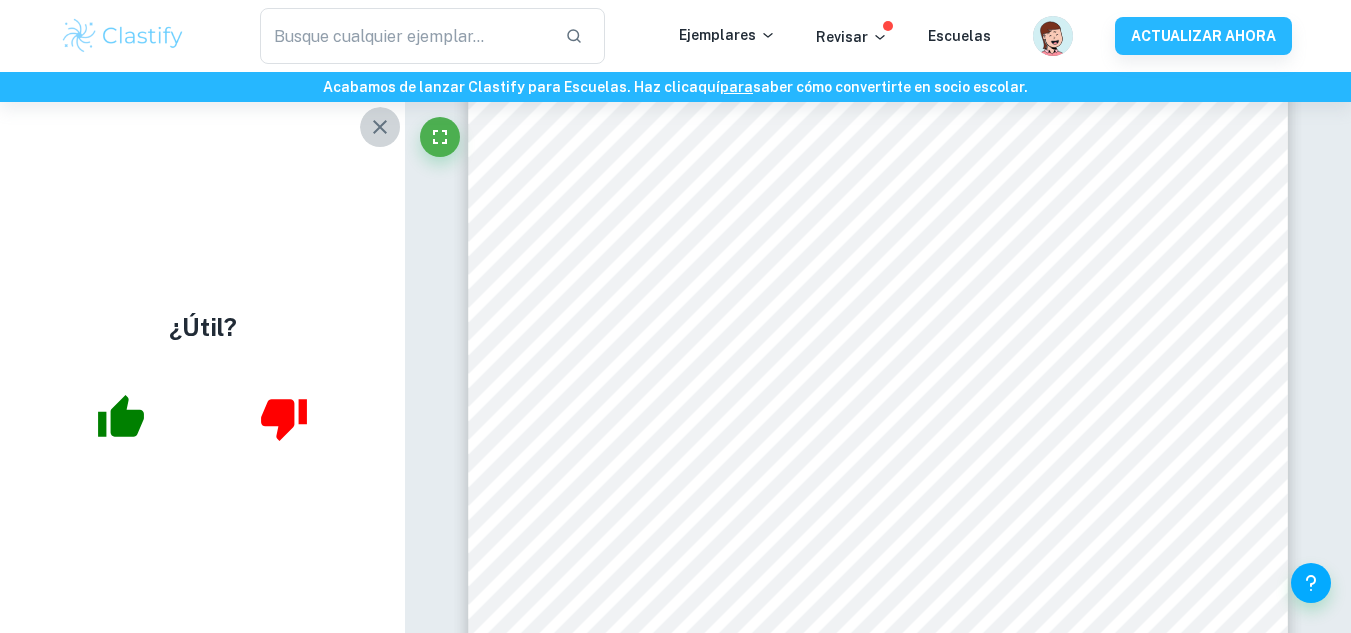 click 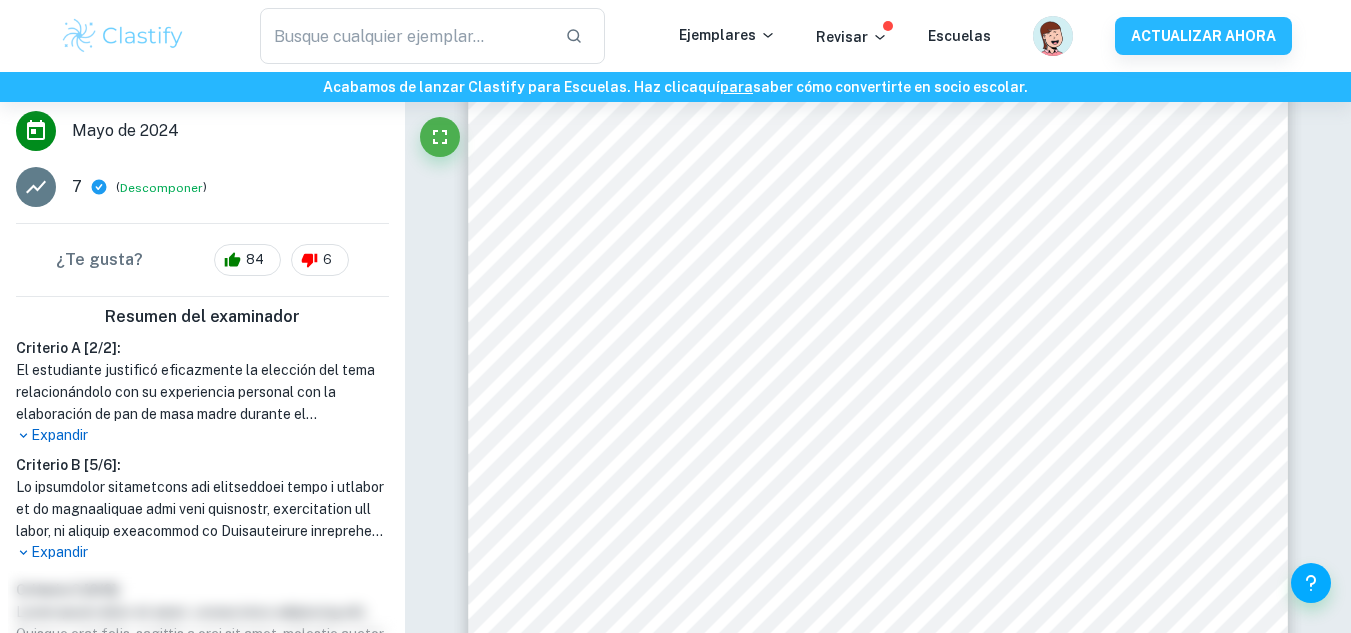 scroll, scrollTop: 524, scrollLeft: 0, axis: vertical 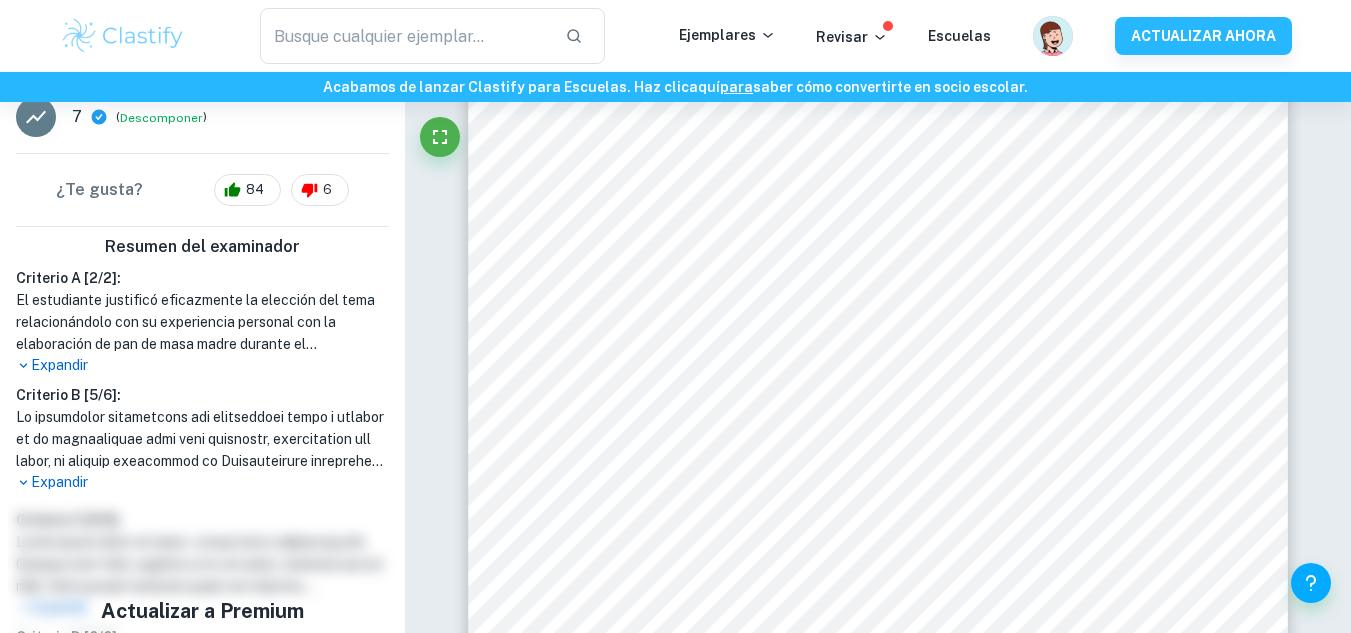 click on "Expandir" at bounding box center (59, 365) 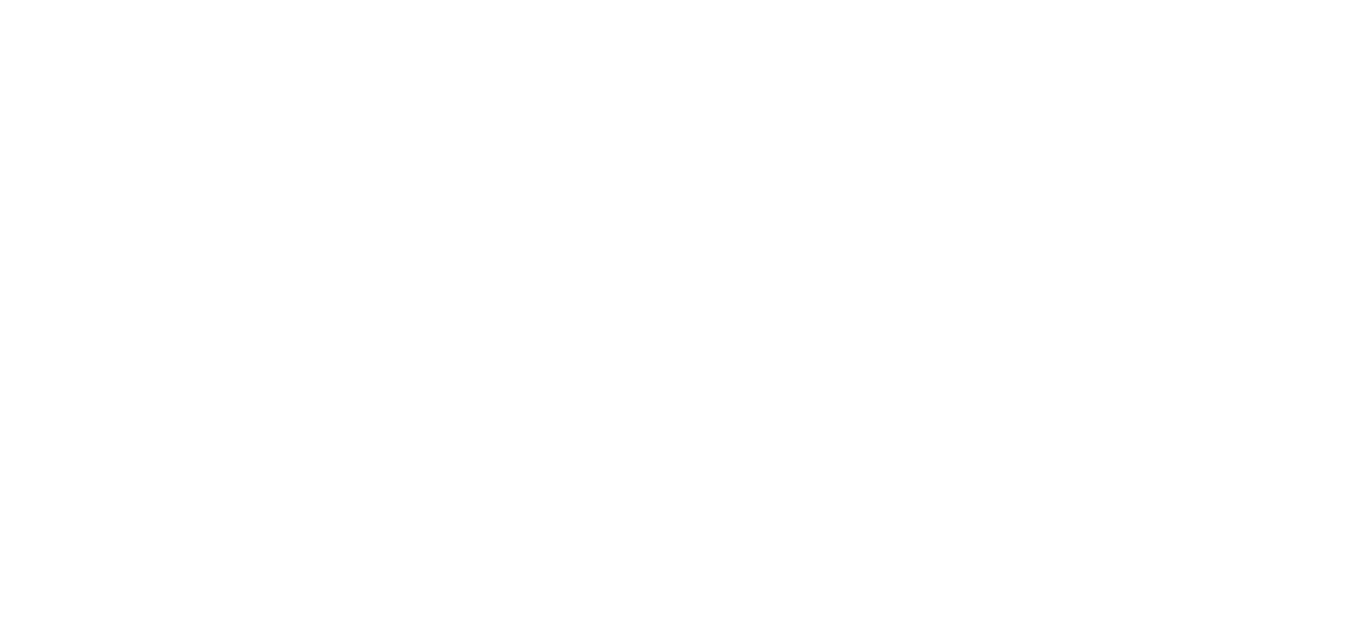 scroll, scrollTop: 0, scrollLeft: 0, axis: both 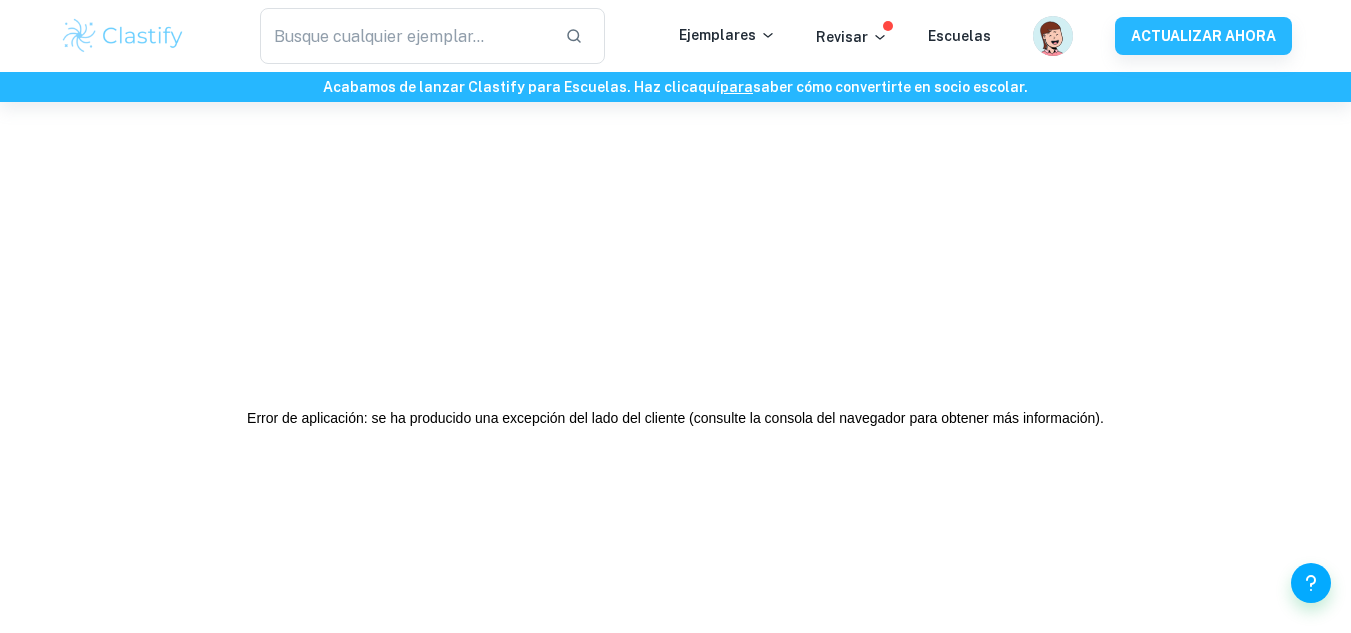 click on "Error de aplicación: se ha producido una excepción del lado del cliente (consulte la consola del navegador para obtener más información)  ." at bounding box center (675, 418) 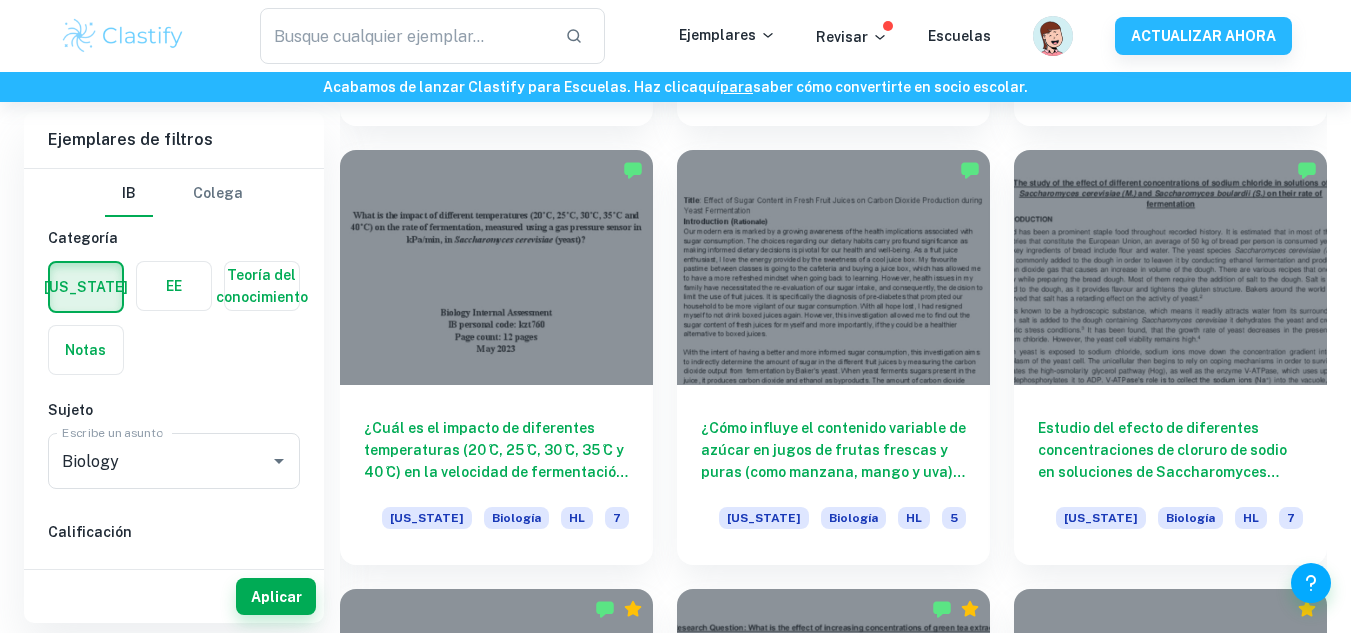 scroll, scrollTop: 2315, scrollLeft: 0, axis: vertical 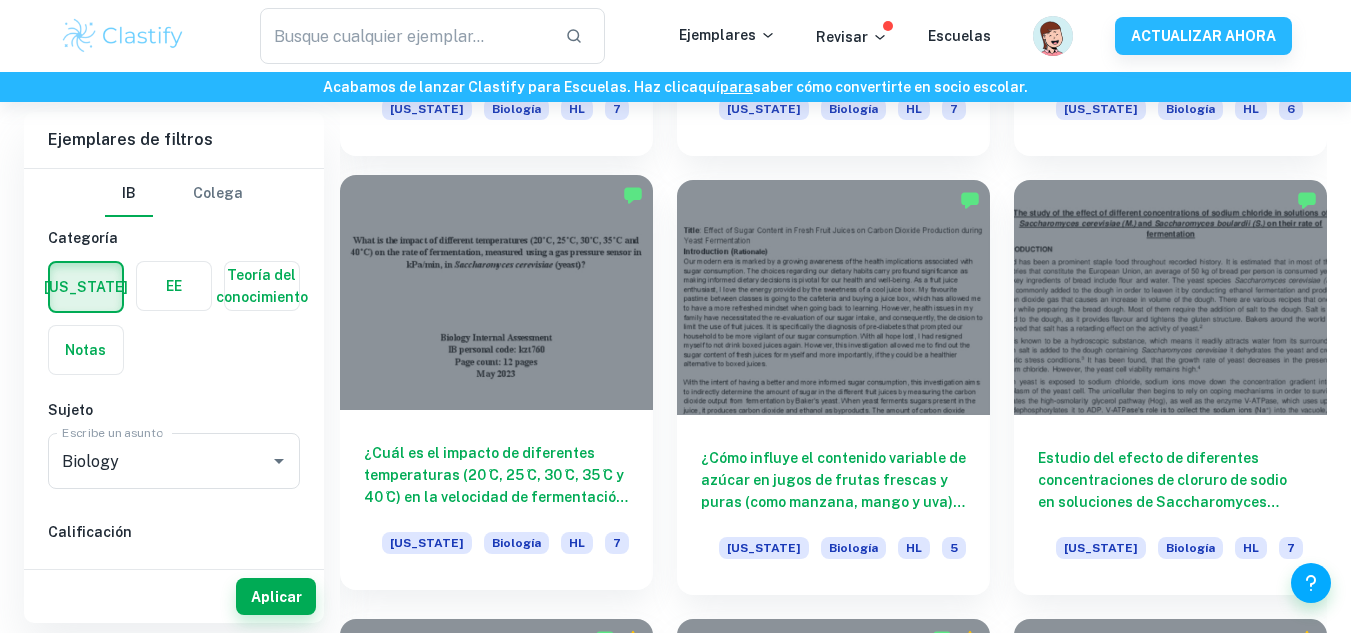 click at bounding box center (496, 292) 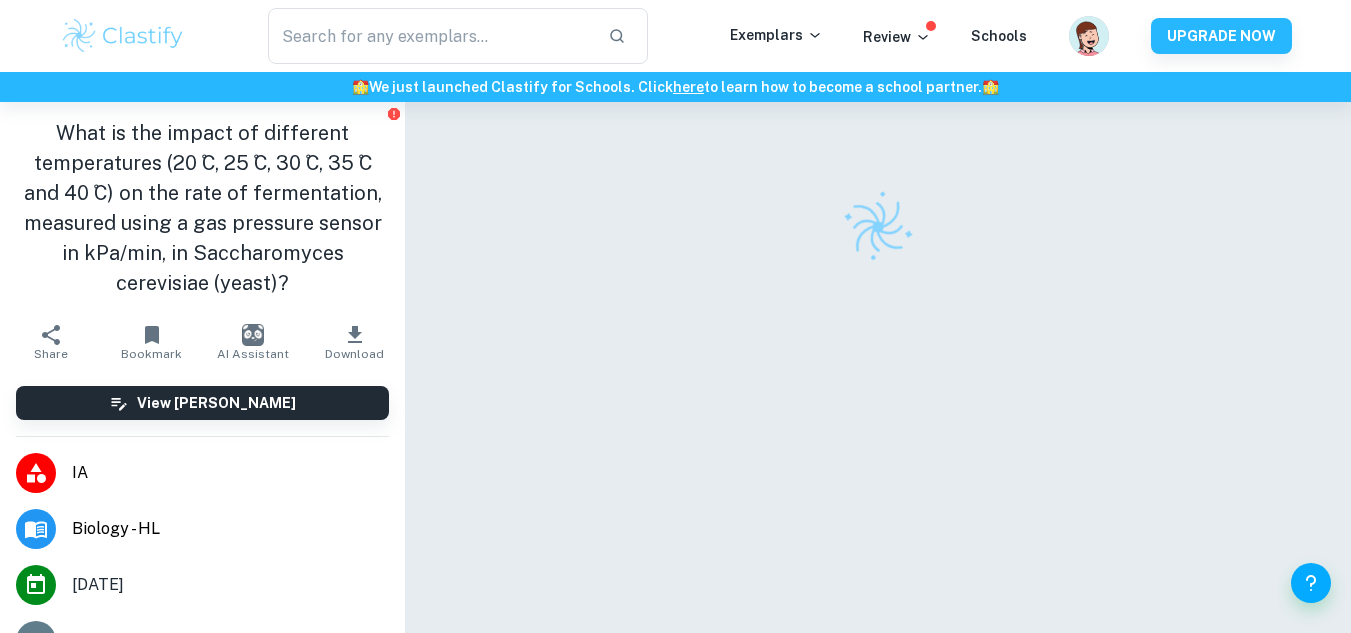 scroll, scrollTop: 0, scrollLeft: 0, axis: both 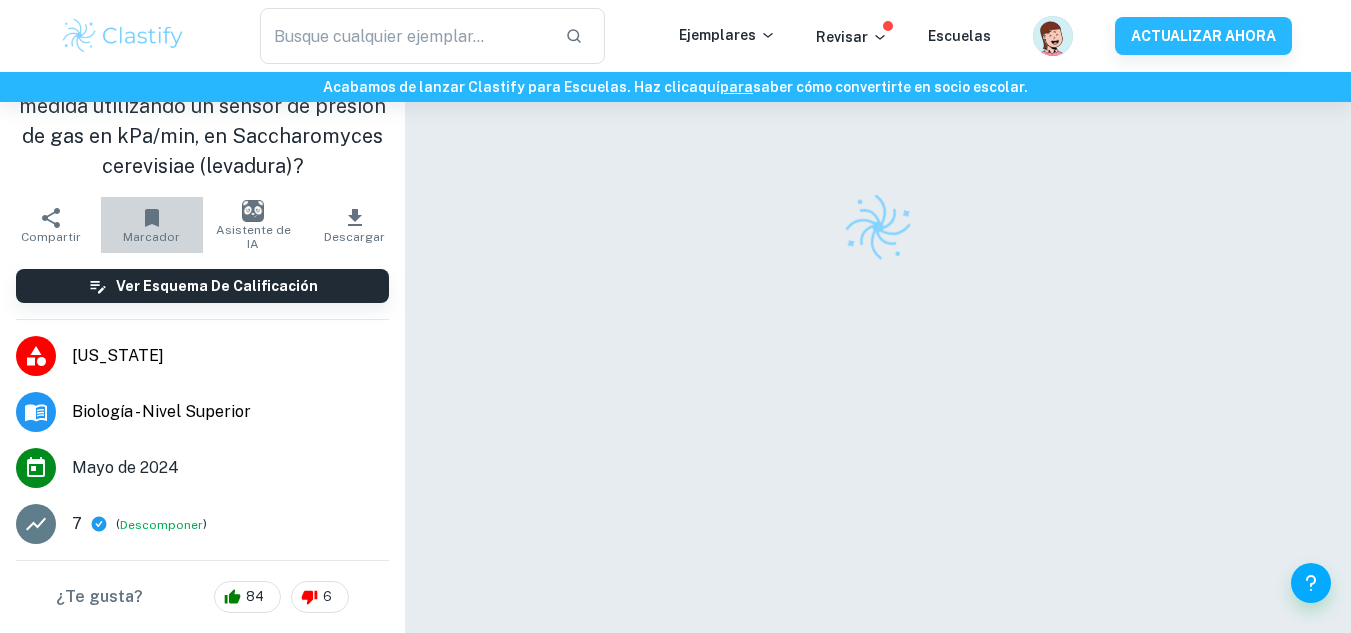 click 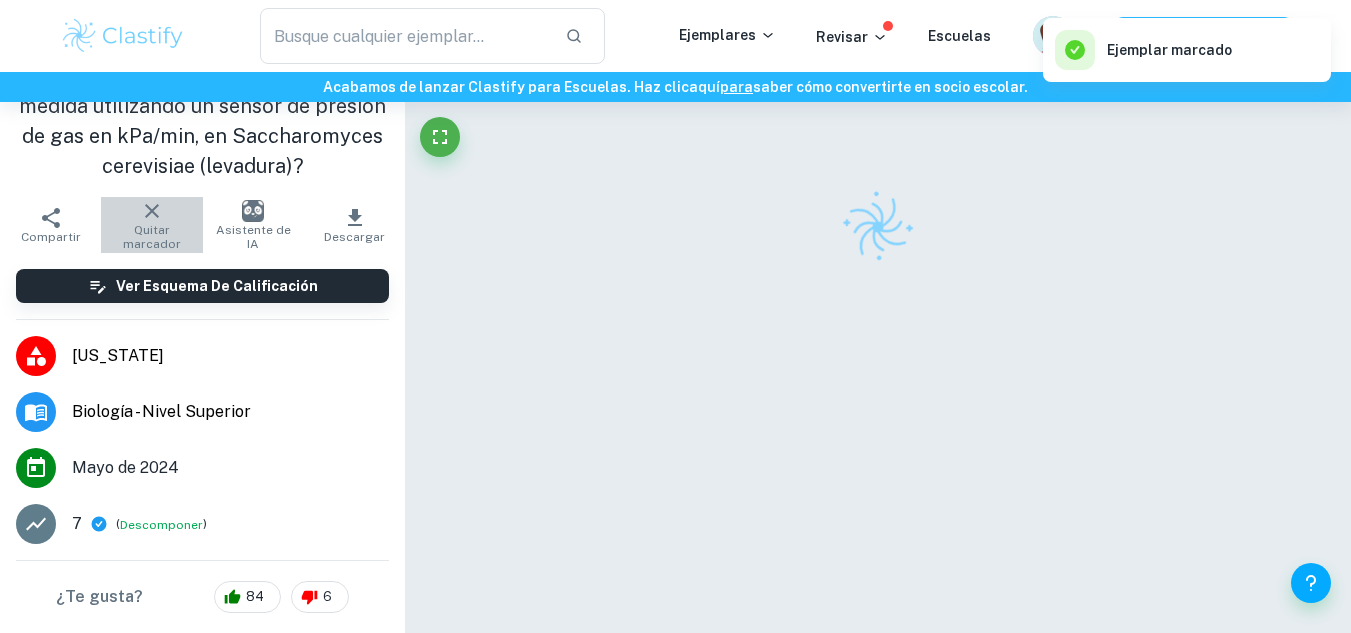 click 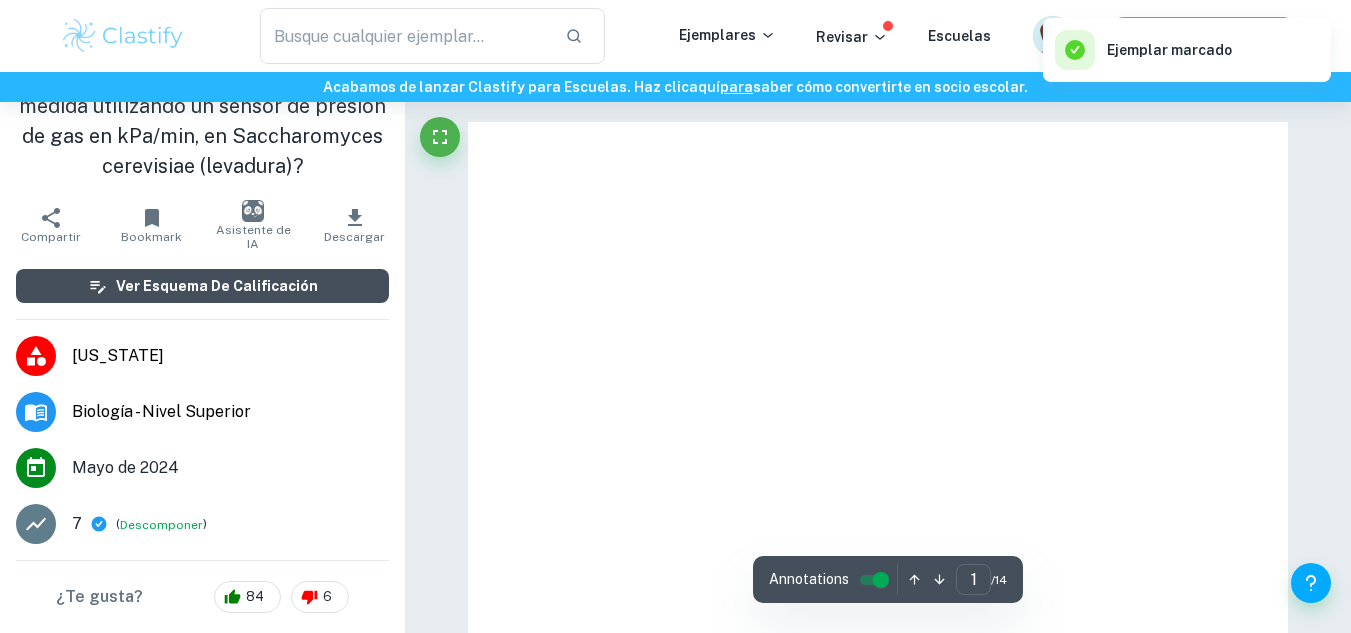 click on "Ver esquema de calificación" at bounding box center (217, 286) 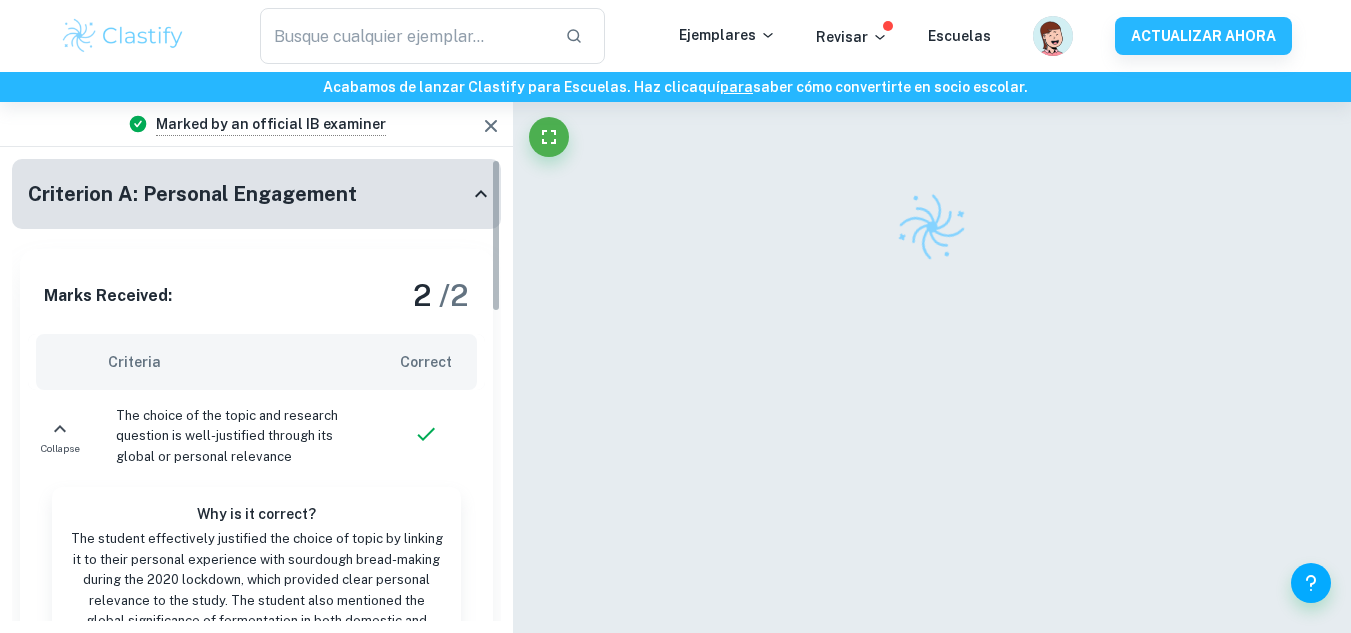 scroll, scrollTop: 0, scrollLeft: 0, axis: both 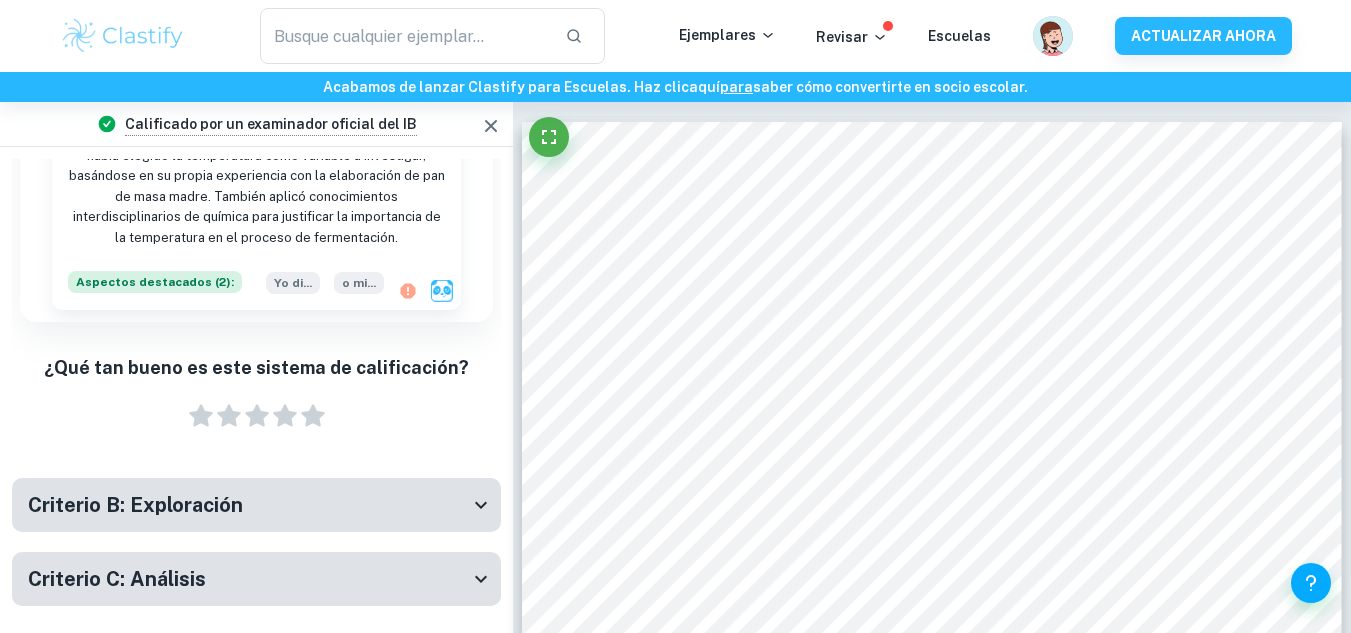 drag, startPoint x: 498, startPoint y: 263, endPoint x: 472, endPoint y: 508, distance: 246.37573 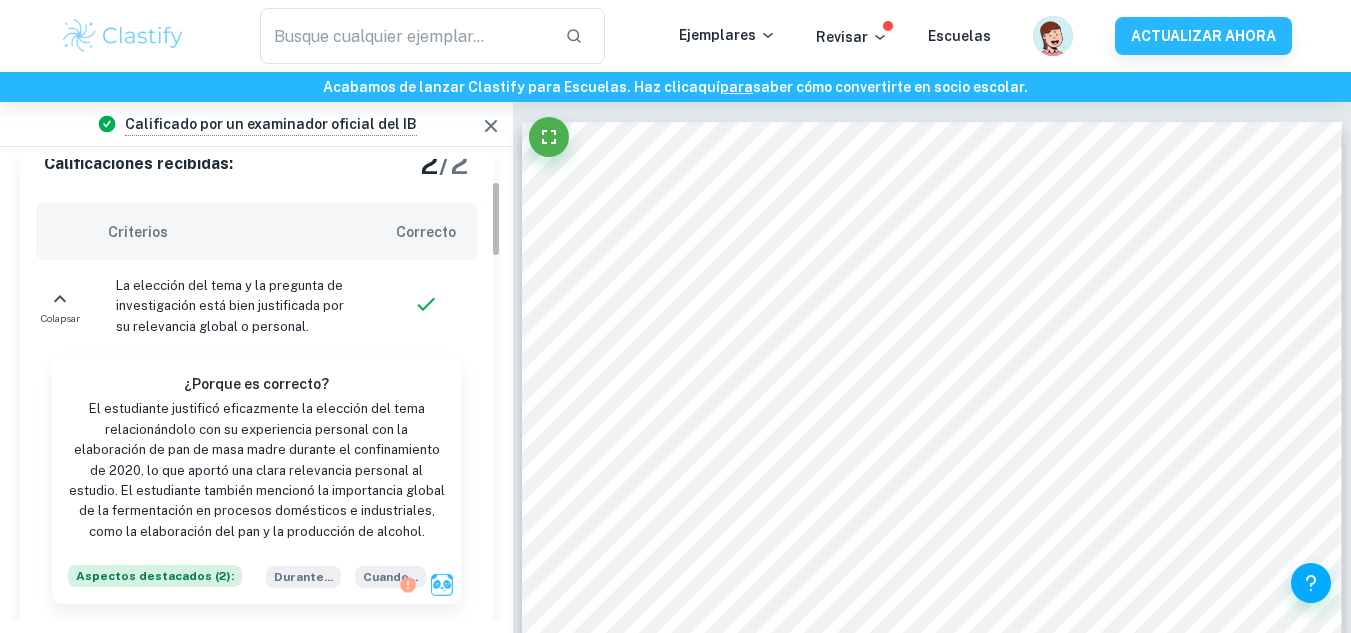 scroll, scrollTop: 144, scrollLeft: 0, axis: vertical 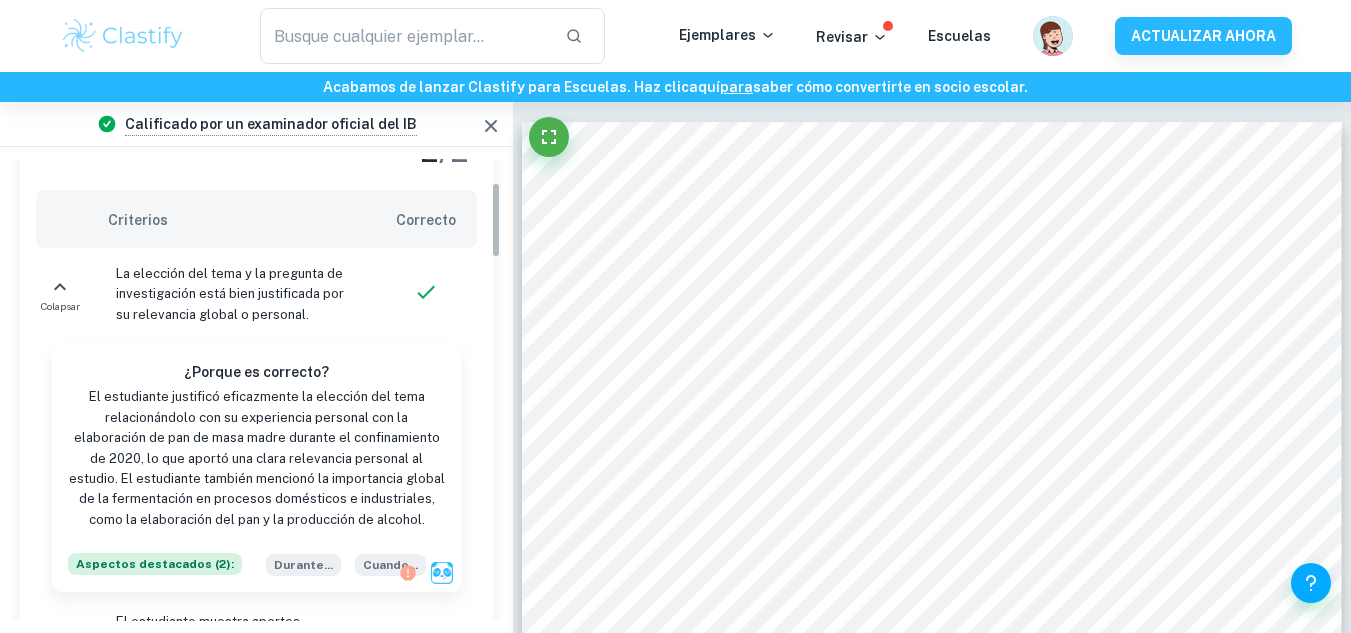 click on "Calificado por un examinador oficial del IB   Criterio A: Compromiso personal Calificaciones recibidas: 2  /  2   Criterios Correcto Colapsar   La elección del tema y la pregunta de investigación está bien justificada por su relevancia global o personal. ¿Porque es correcto?   El estudiante justificó eficazmente la elección del tema relacionándolo con su experiencia personal con la elaboración de pan de masa madre durante el confinamiento de 2020, lo que aportó una clara relevancia personal al estudio. El estudiante también mencionó la importancia global de la fermentación en procesos domésticos e industriales, como la elaboración del pan y la producción de alcohol. Aspectos destacados (  2  ):     Durante  ... Cuando  ... [PERSON_NAME]   El estudiante muestra aportes personales y una fuerte iniciativa en el diseño y realización del estudio. ¿Porque es correcto?   Aspectos destacados (  [DEMOGRAPHIC_DATA] di  ... o mi  ... ¿Qué tan bueno es este sistema de calificación? 1 estrella 2 estrellas Vacío" at bounding box center (675, 8286) 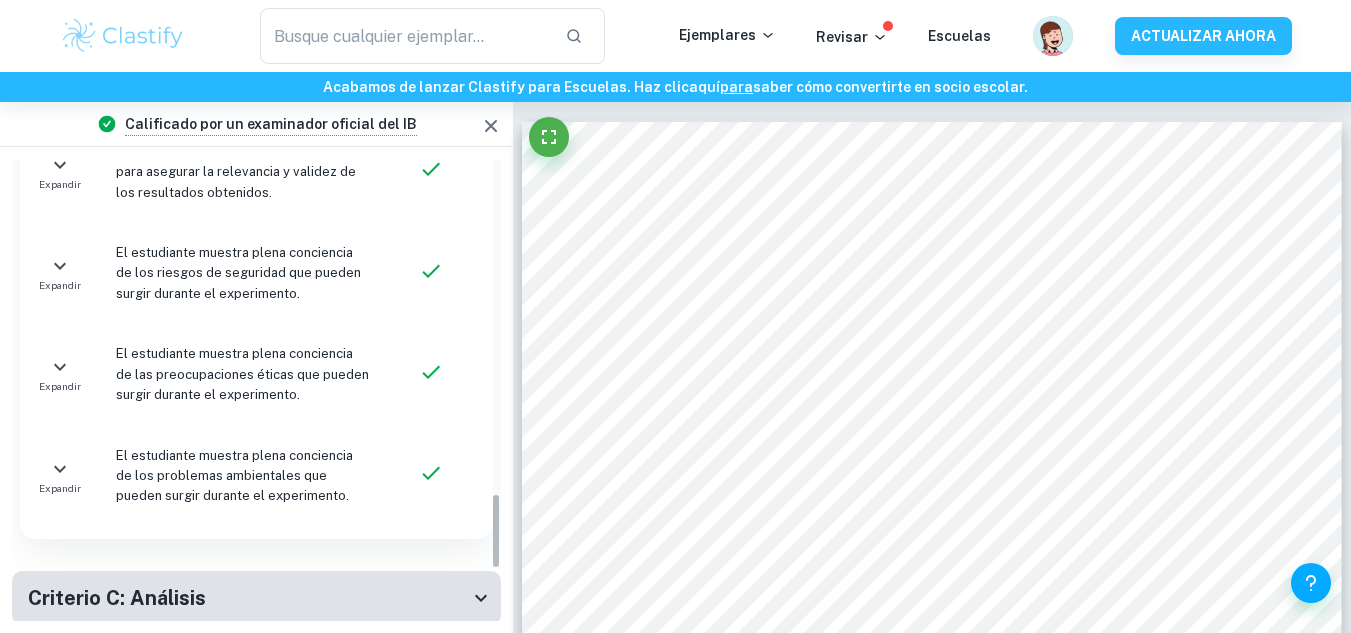scroll, scrollTop: 2017, scrollLeft: 0, axis: vertical 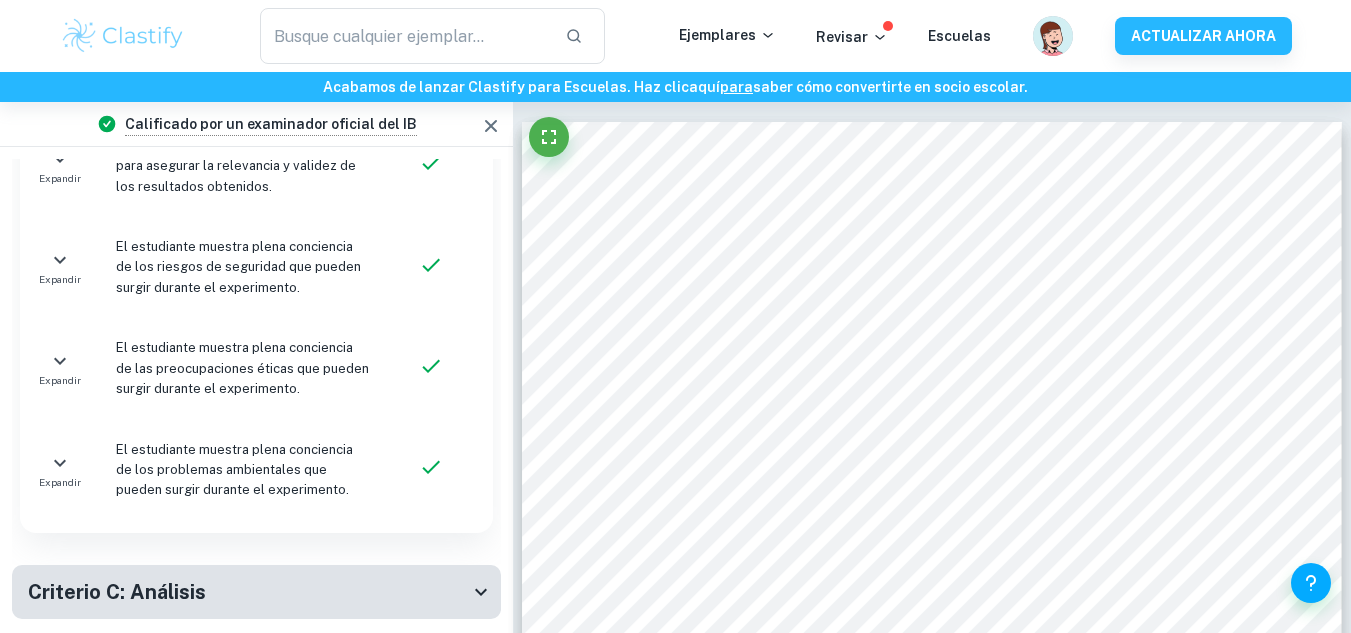 drag, startPoint x: 492, startPoint y: 227, endPoint x: 505, endPoint y: 538, distance: 311.27158 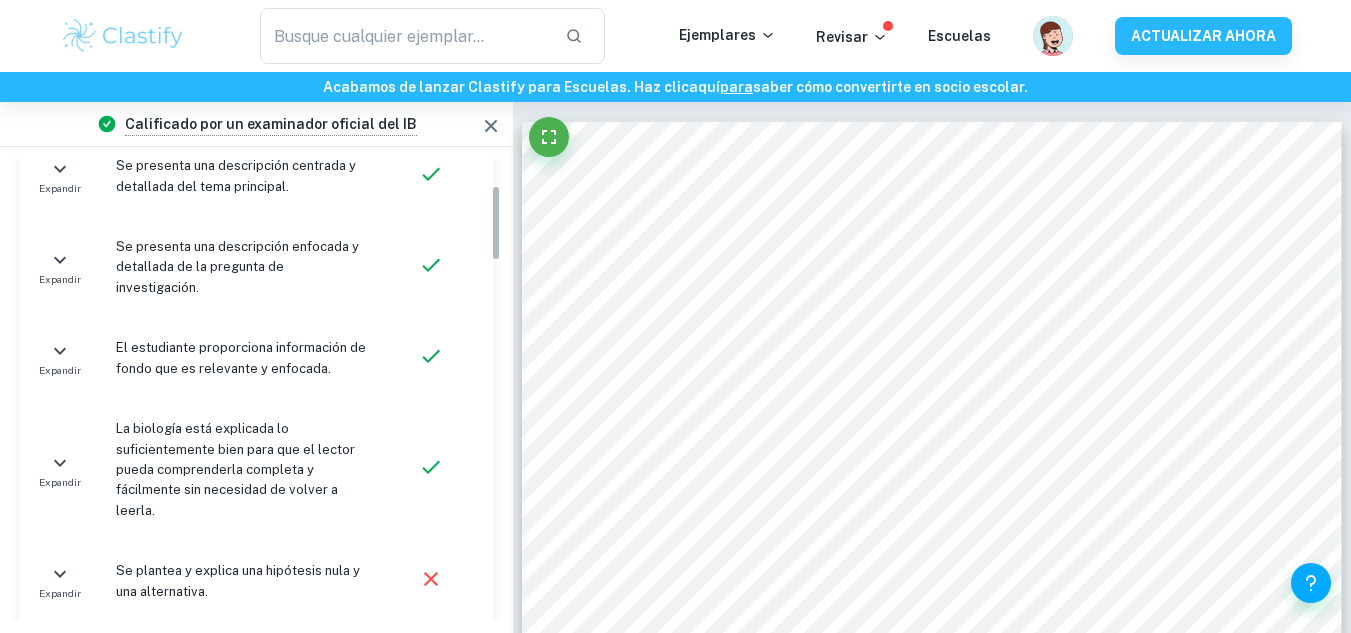 scroll, scrollTop: 0, scrollLeft: 0, axis: both 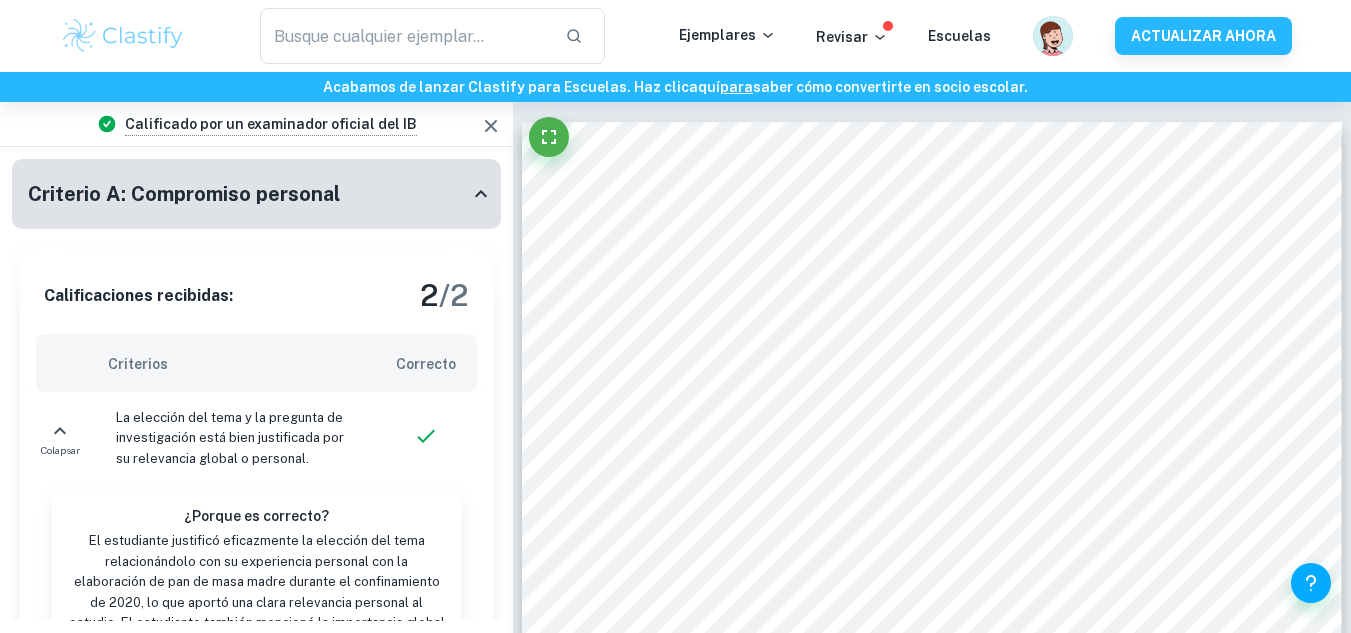 drag, startPoint x: 497, startPoint y: 548, endPoint x: 505, endPoint y: 144, distance: 404.0792 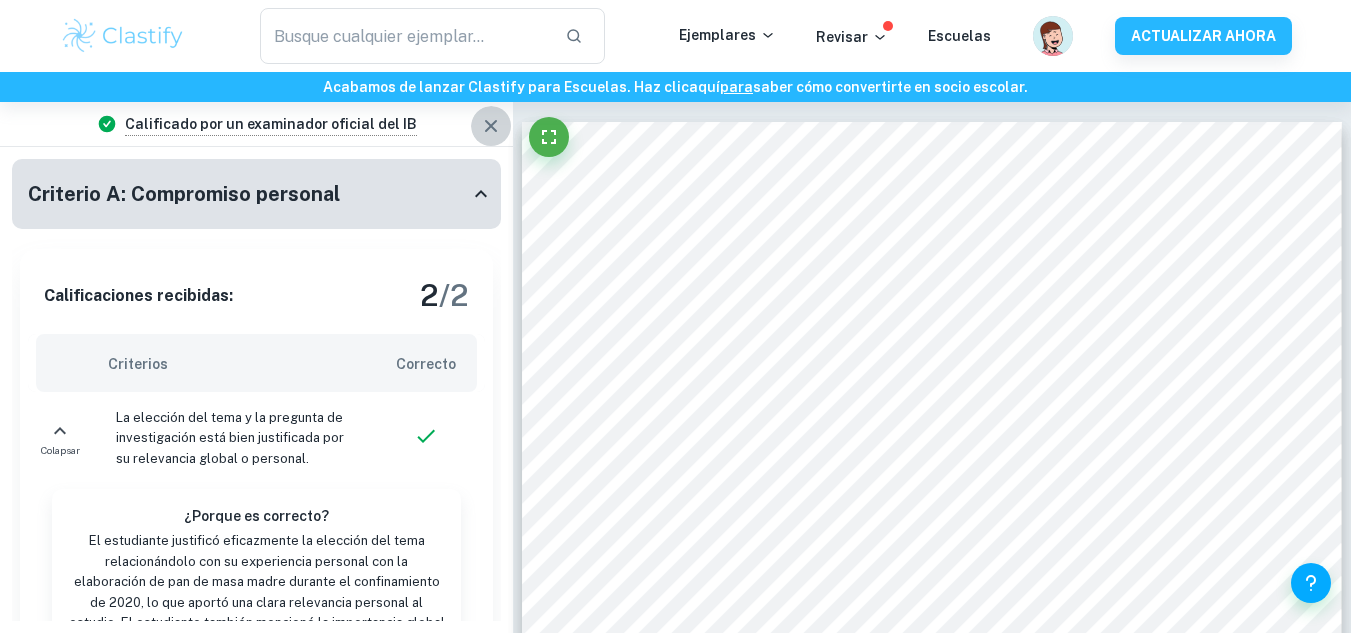 click 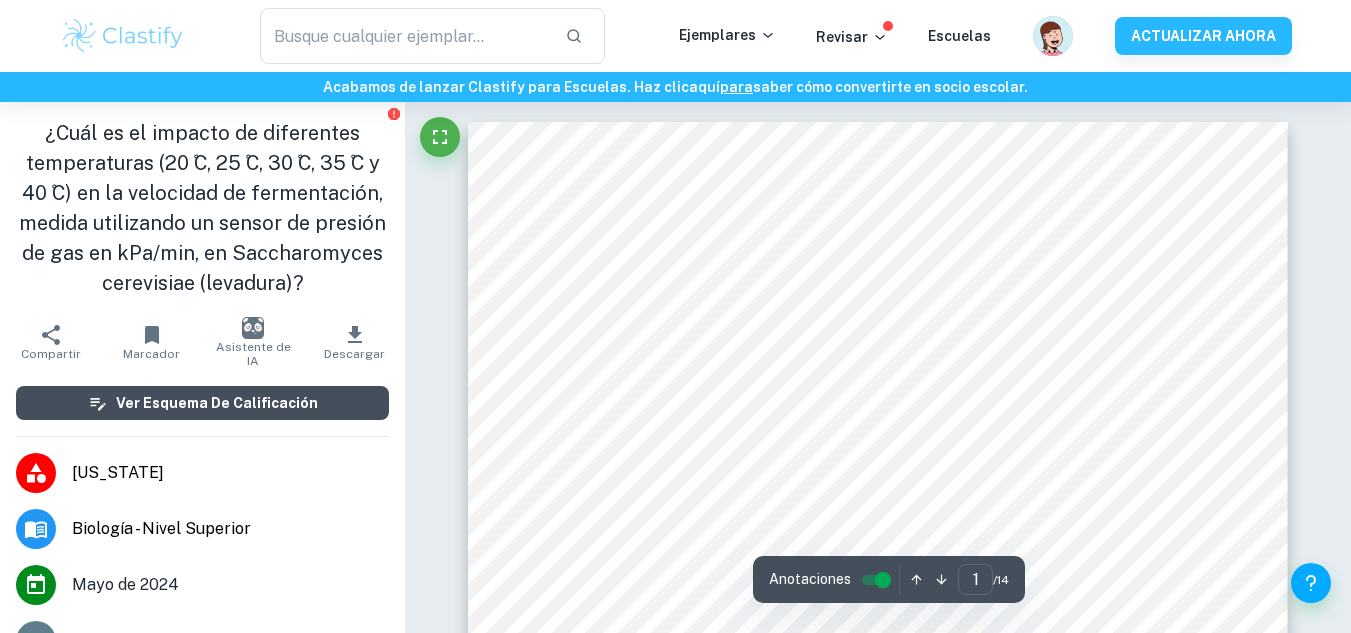 click on "Ver esquema de calificación" at bounding box center (217, 403) 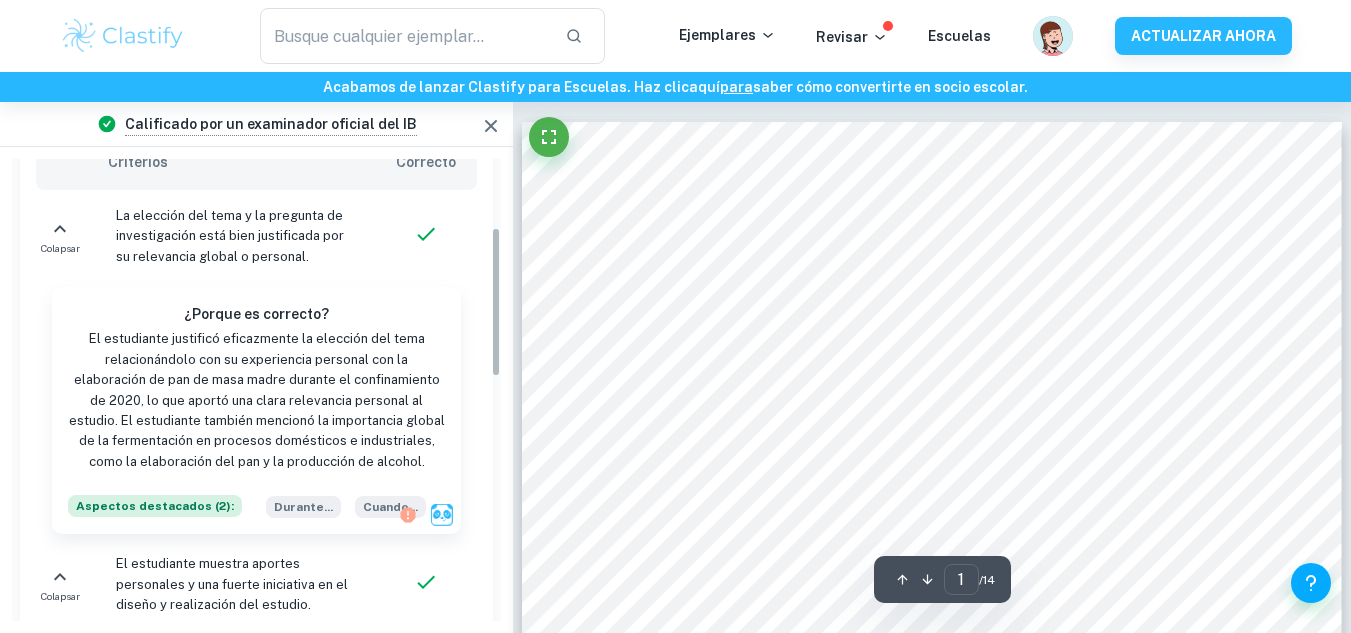 scroll, scrollTop: 208, scrollLeft: 0, axis: vertical 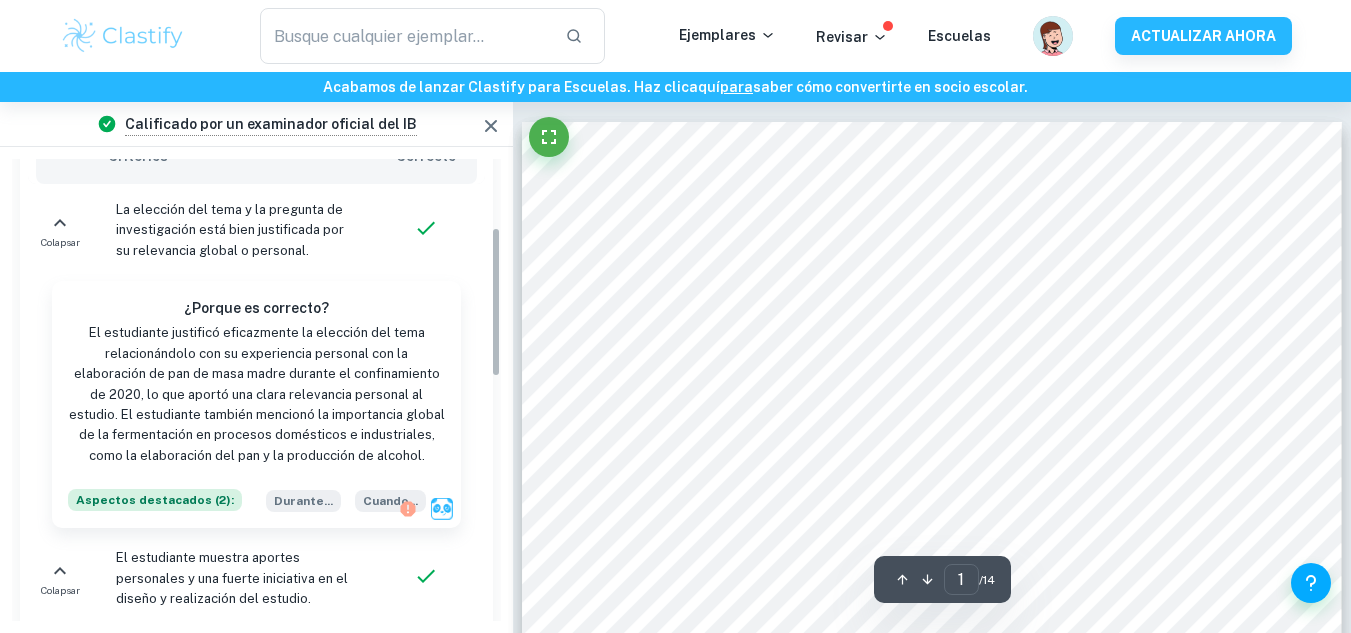 drag, startPoint x: 495, startPoint y: 267, endPoint x: 493, endPoint y: 335, distance: 68.0294 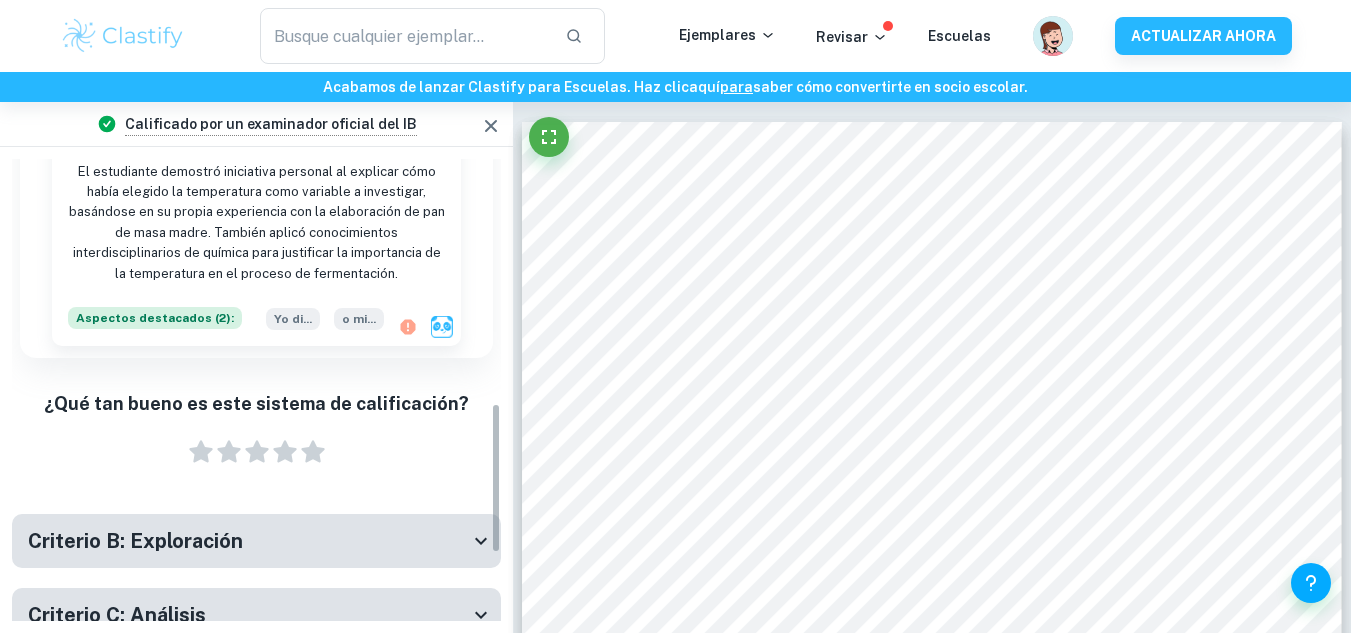 scroll, scrollTop: 748, scrollLeft: 0, axis: vertical 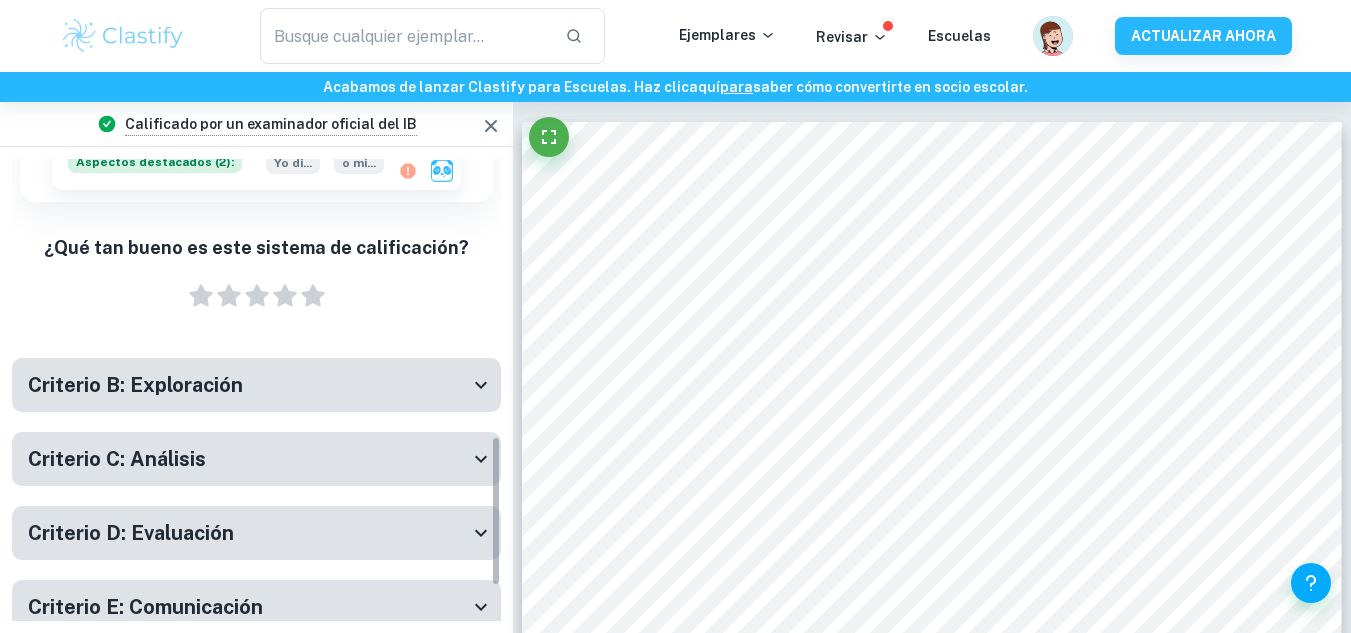 drag, startPoint x: 495, startPoint y: 287, endPoint x: 489, endPoint y: 513, distance: 226.07964 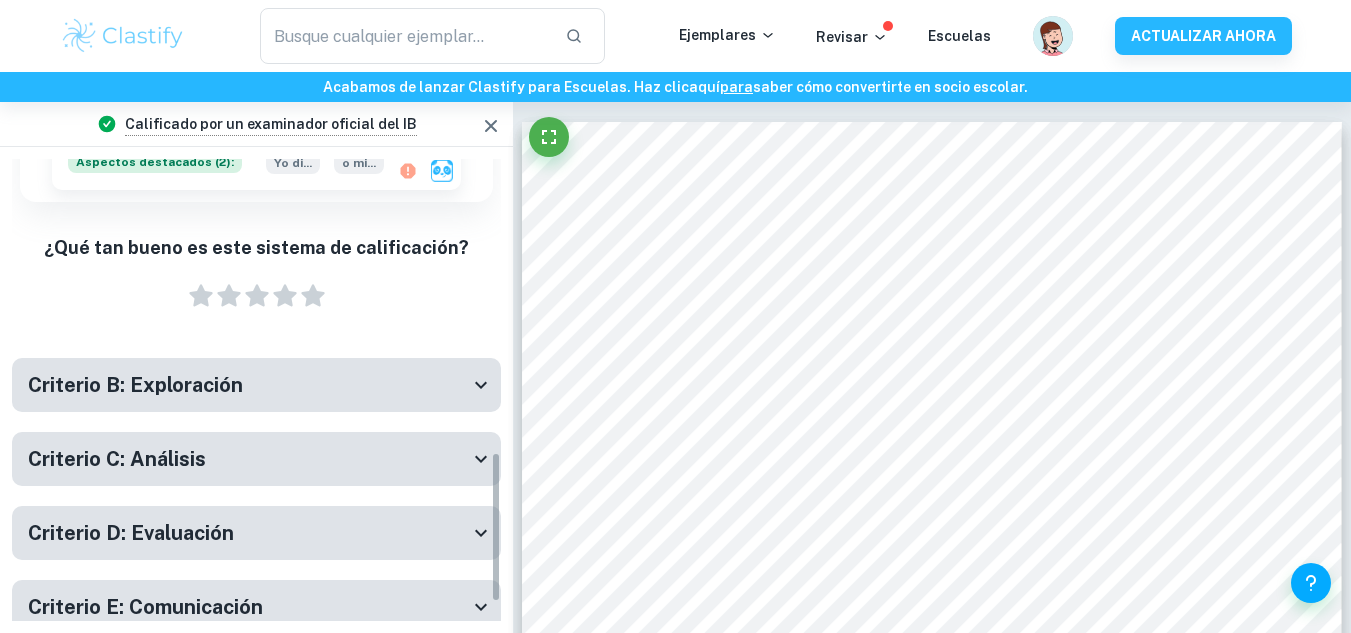 scroll, scrollTop: 898, scrollLeft: 0, axis: vertical 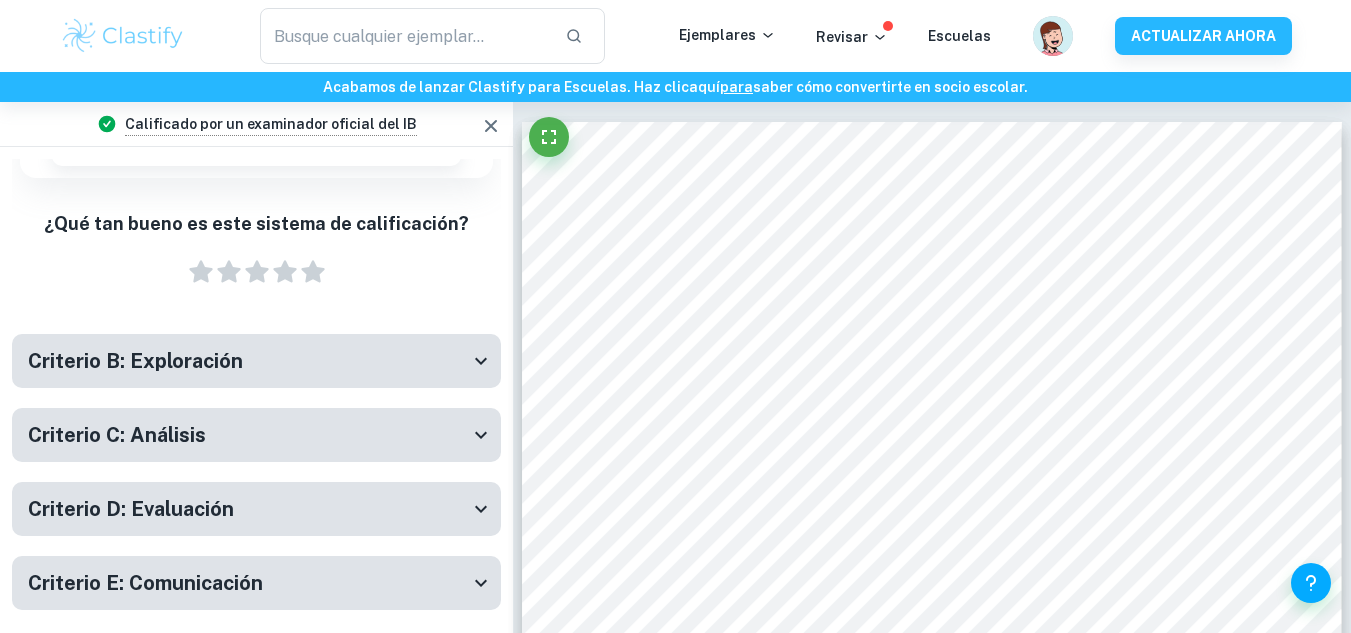 click on "Criterio B: Exploración" at bounding box center (248, 361) 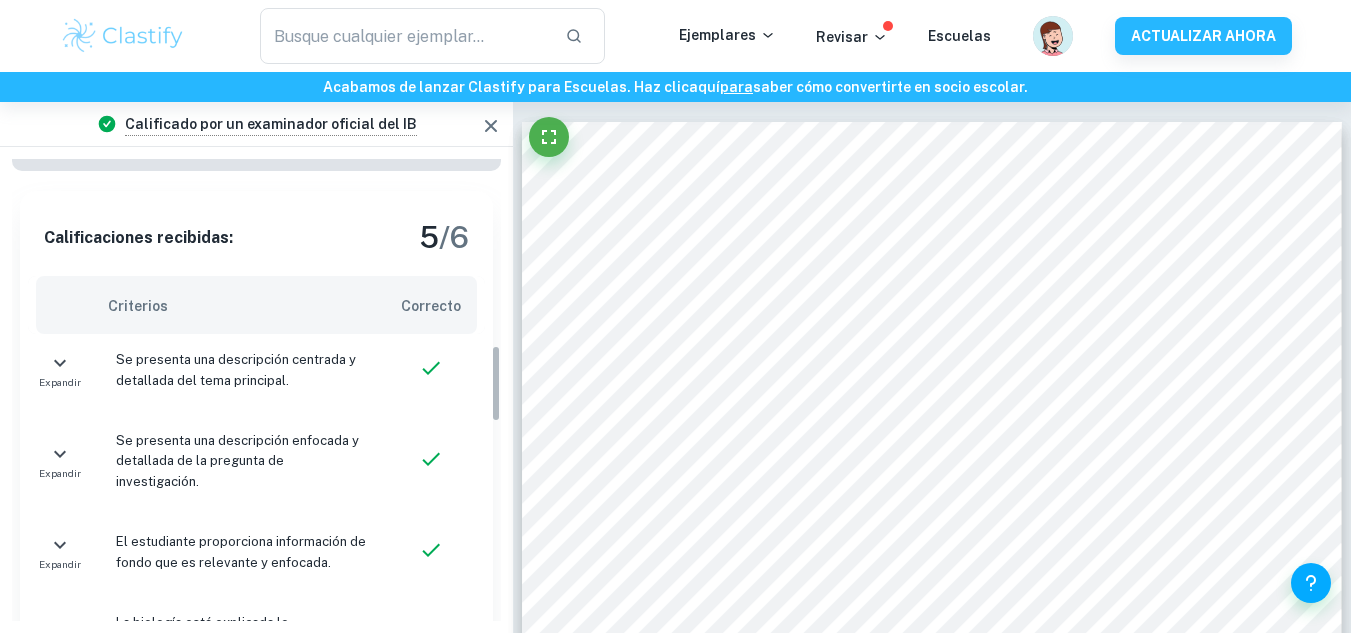 scroll, scrollTop: 1167, scrollLeft: 0, axis: vertical 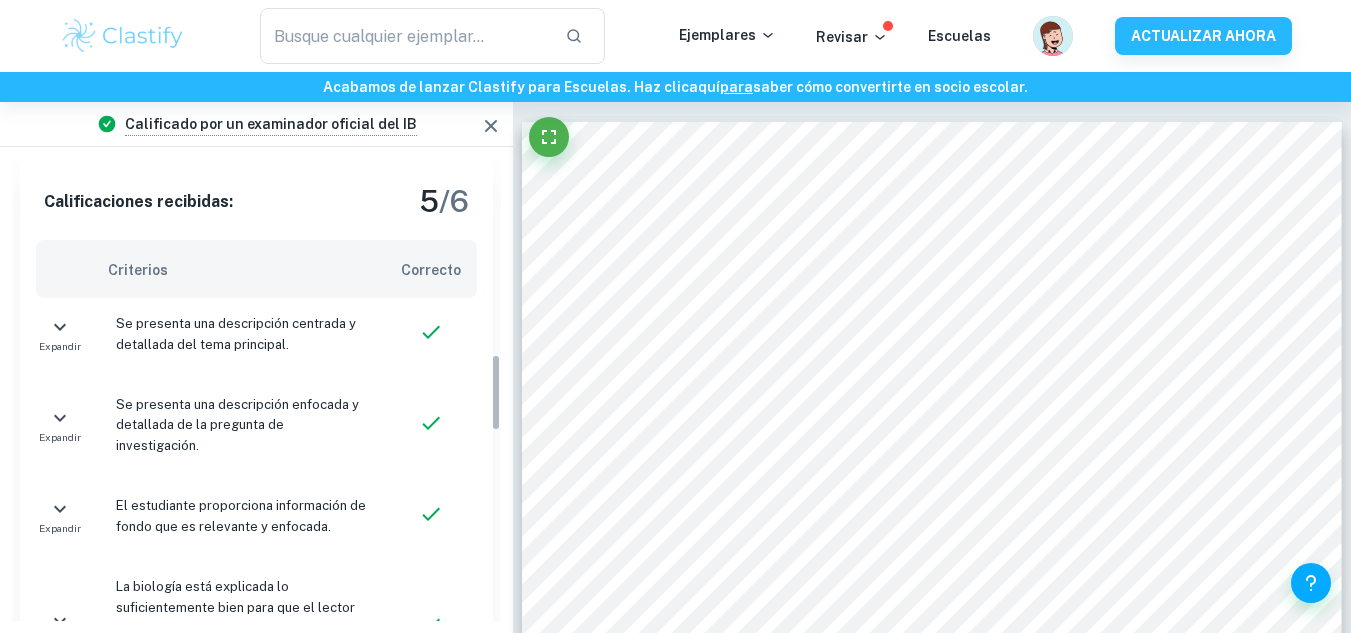 drag, startPoint x: 496, startPoint y: 360, endPoint x: 493, endPoint y: 405, distance: 45.099888 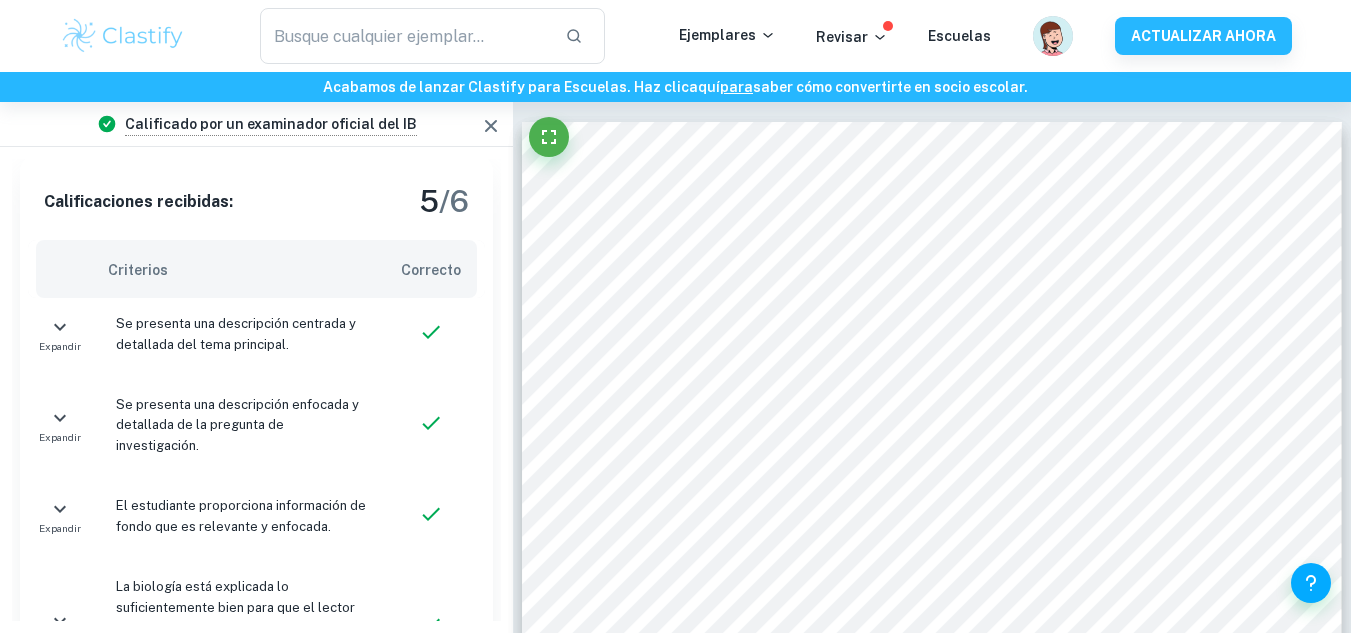 click at bounding box center [435, 425] 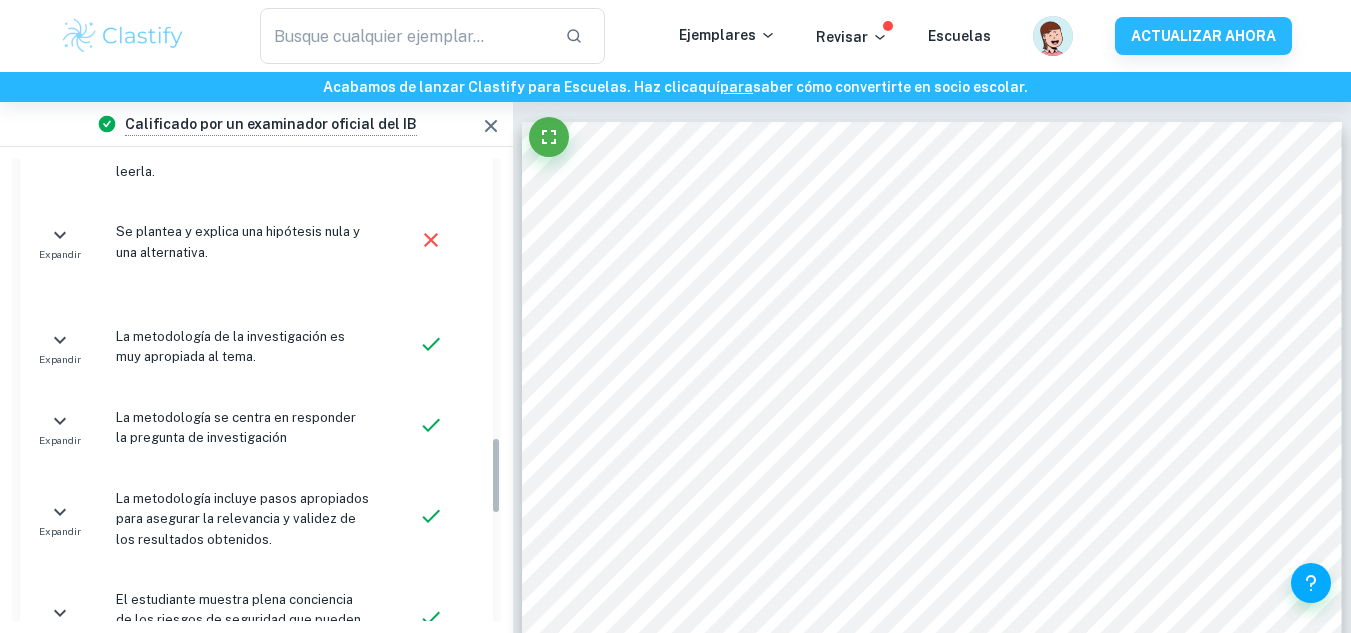 drag, startPoint x: 495, startPoint y: 409, endPoint x: 480, endPoint y: 495, distance: 87.29834 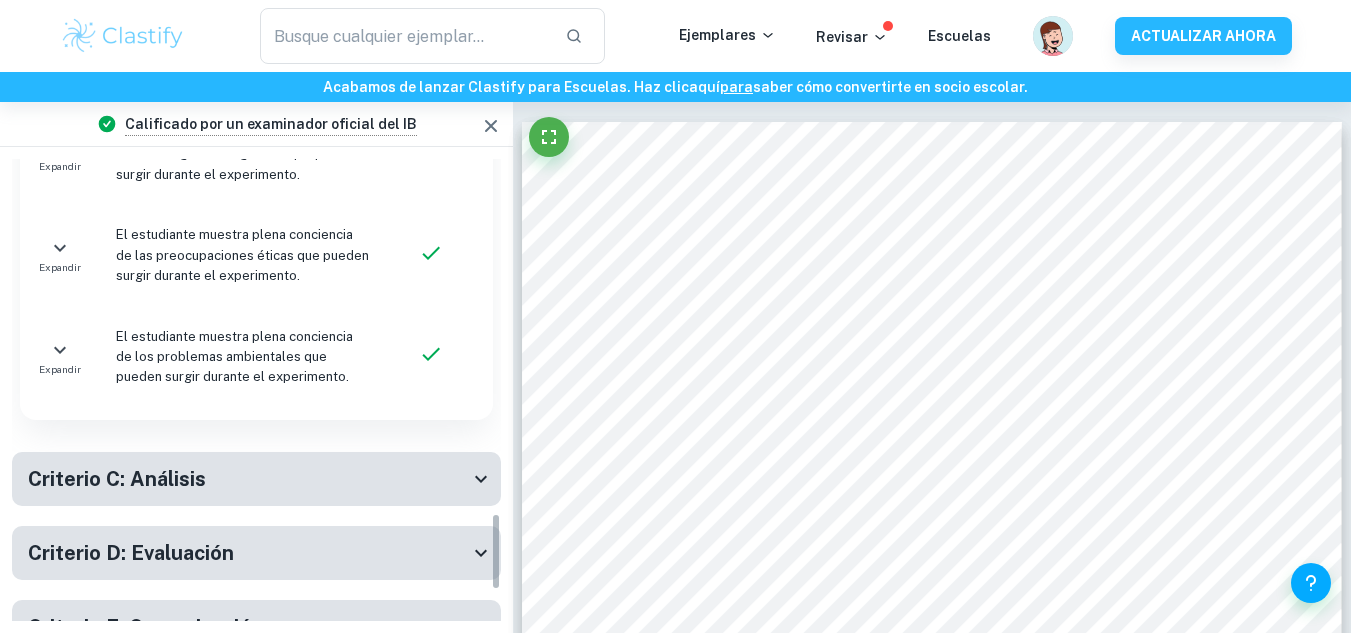 scroll, scrollTop: 2136, scrollLeft: 0, axis: vertical 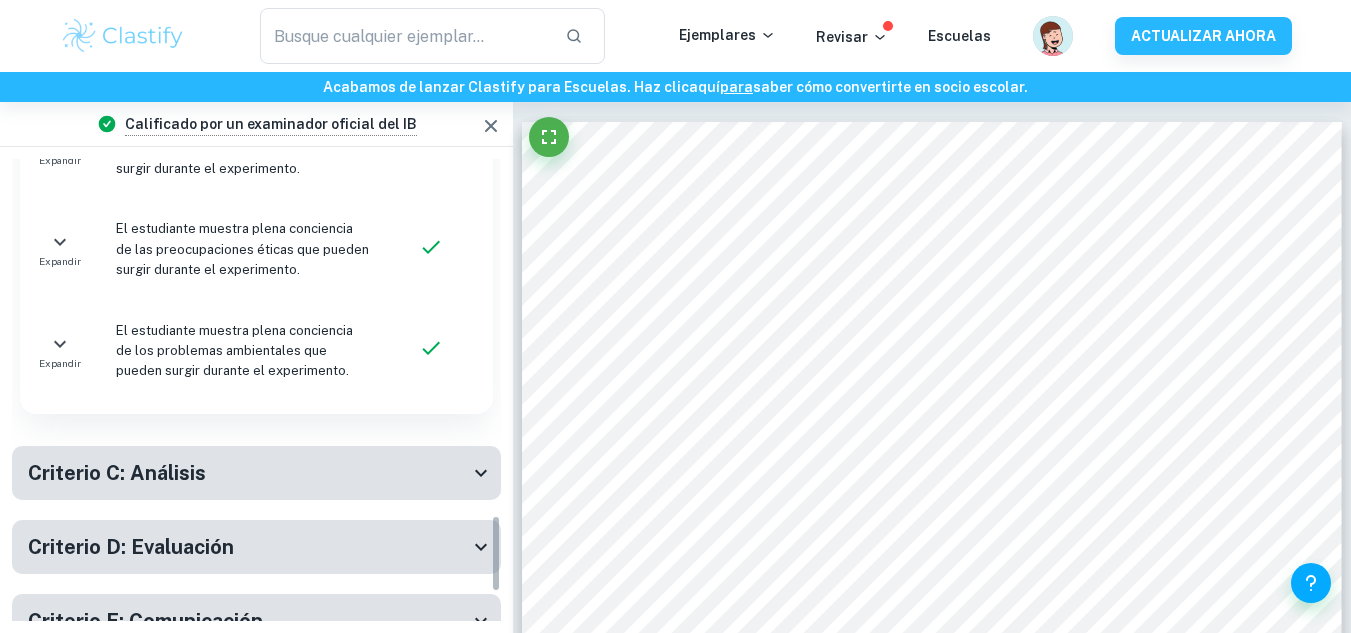 drag, startPoint x: 495, startPoint y: 460, endPoint x: 498, endPoint y: 535, distance: 75.059975 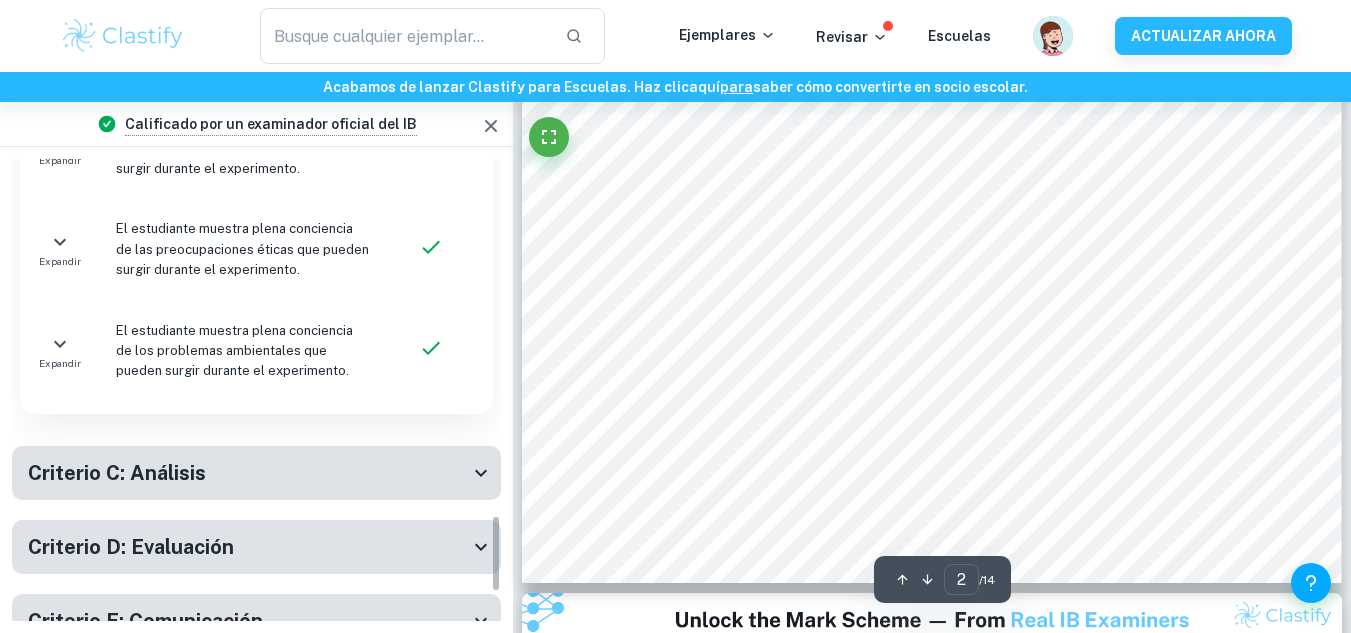 scroll, scrollTop: 2024, scrollLeft: 0, axis: vertical 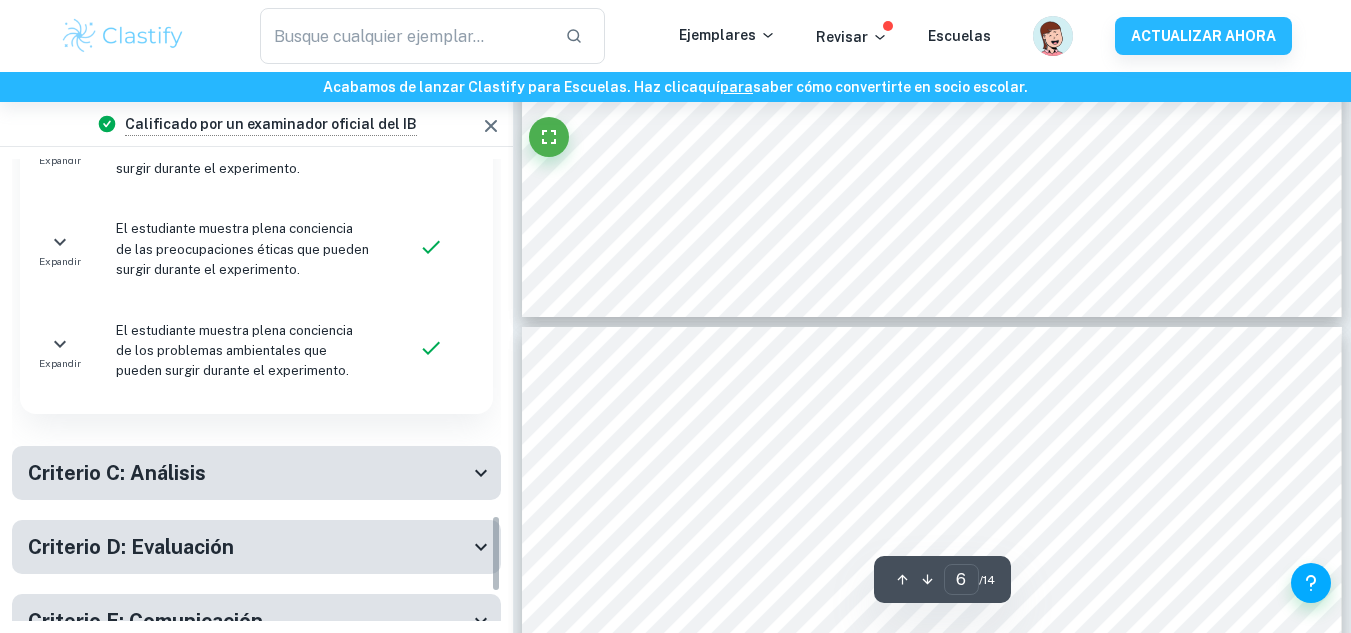 type on "7" 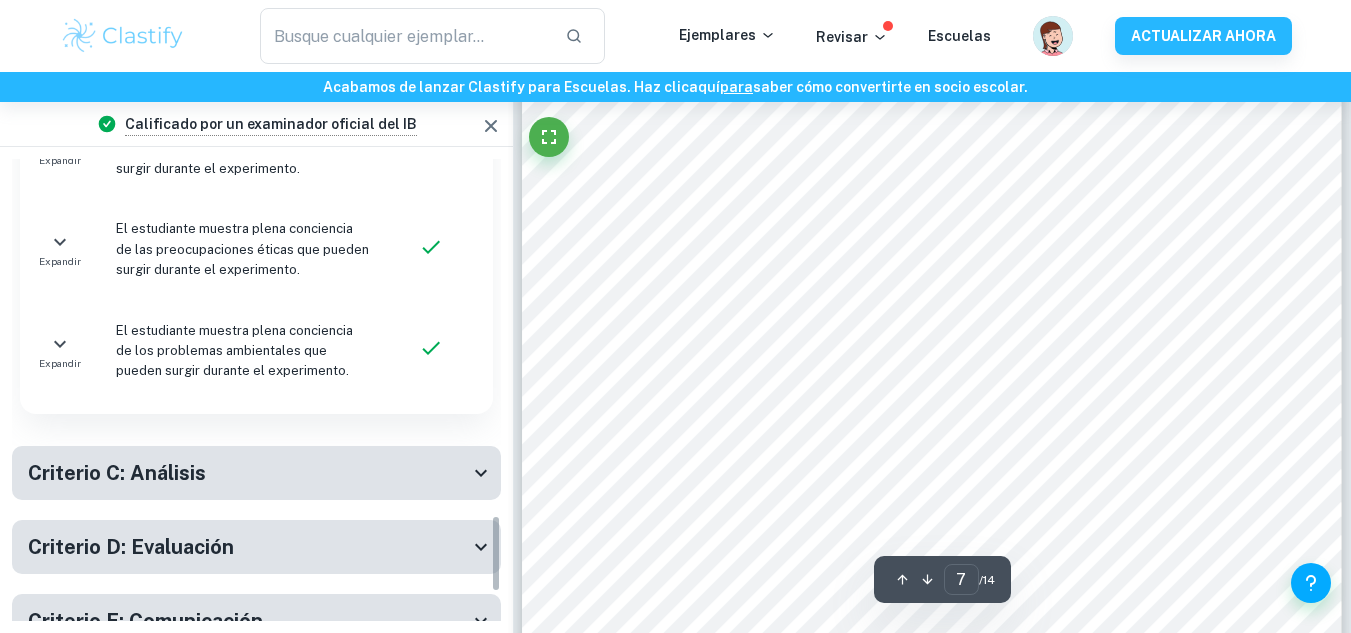 scroll, scrollTop: 7344, scrollLeft: 0, axis: vertical 